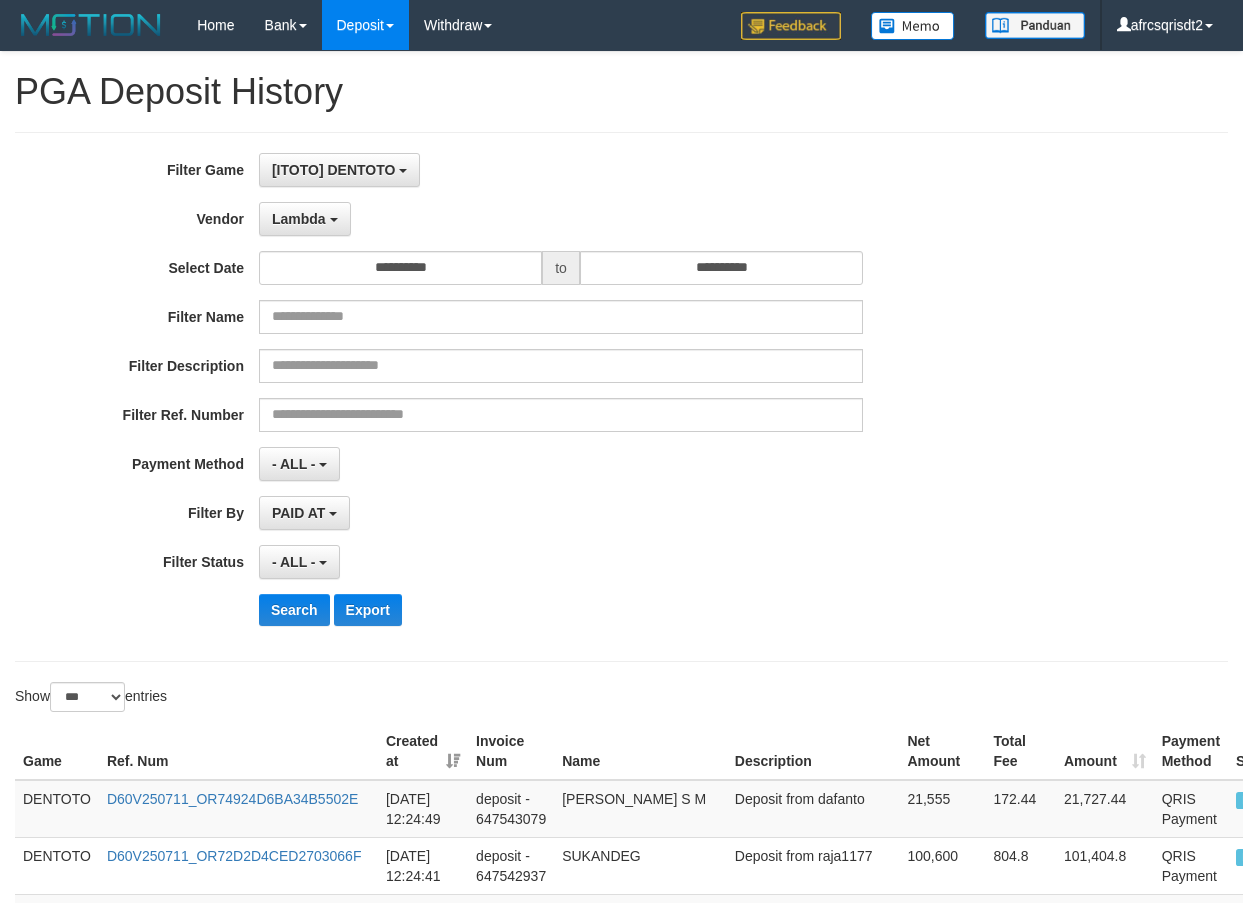 select on "**********" 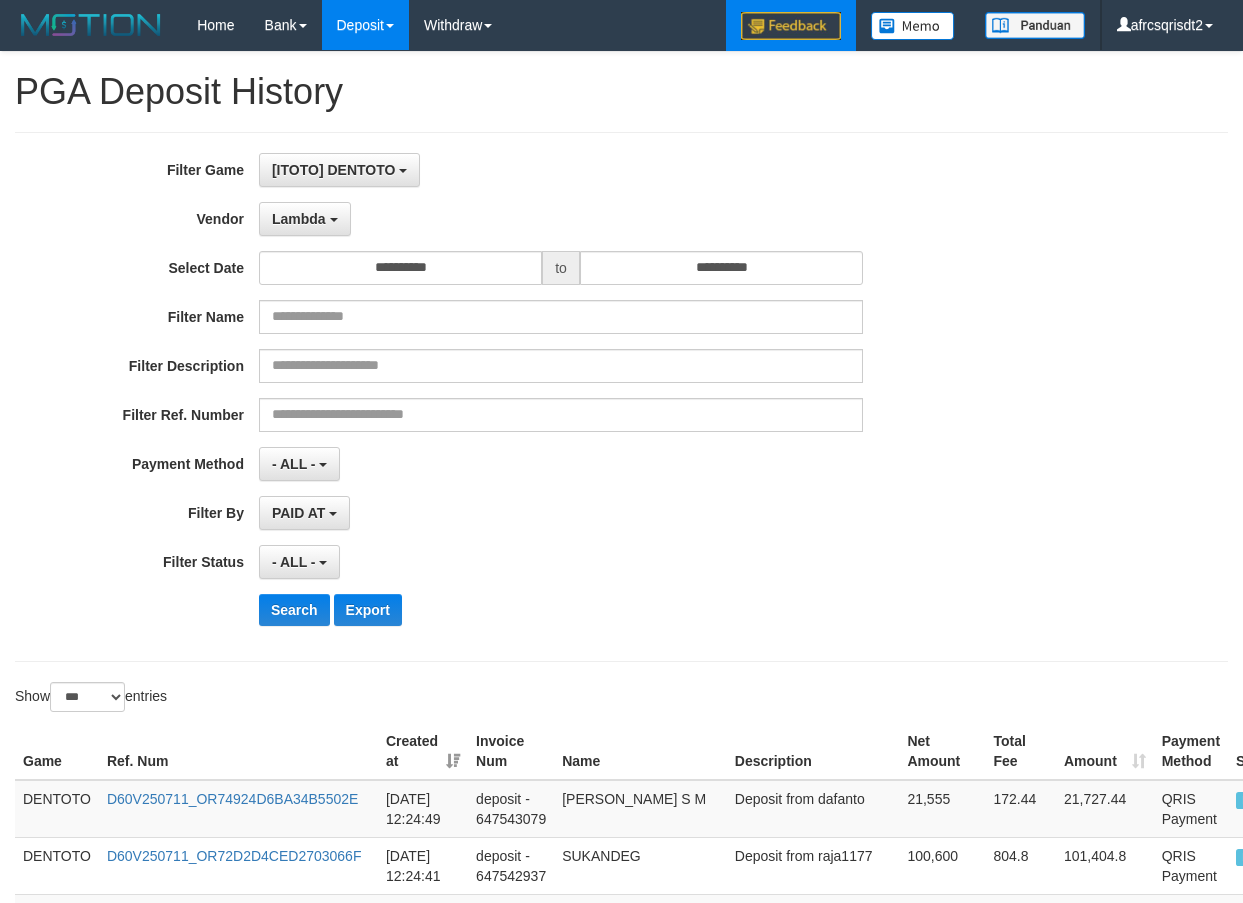 click on "**********" at bounding box center [518, 397] 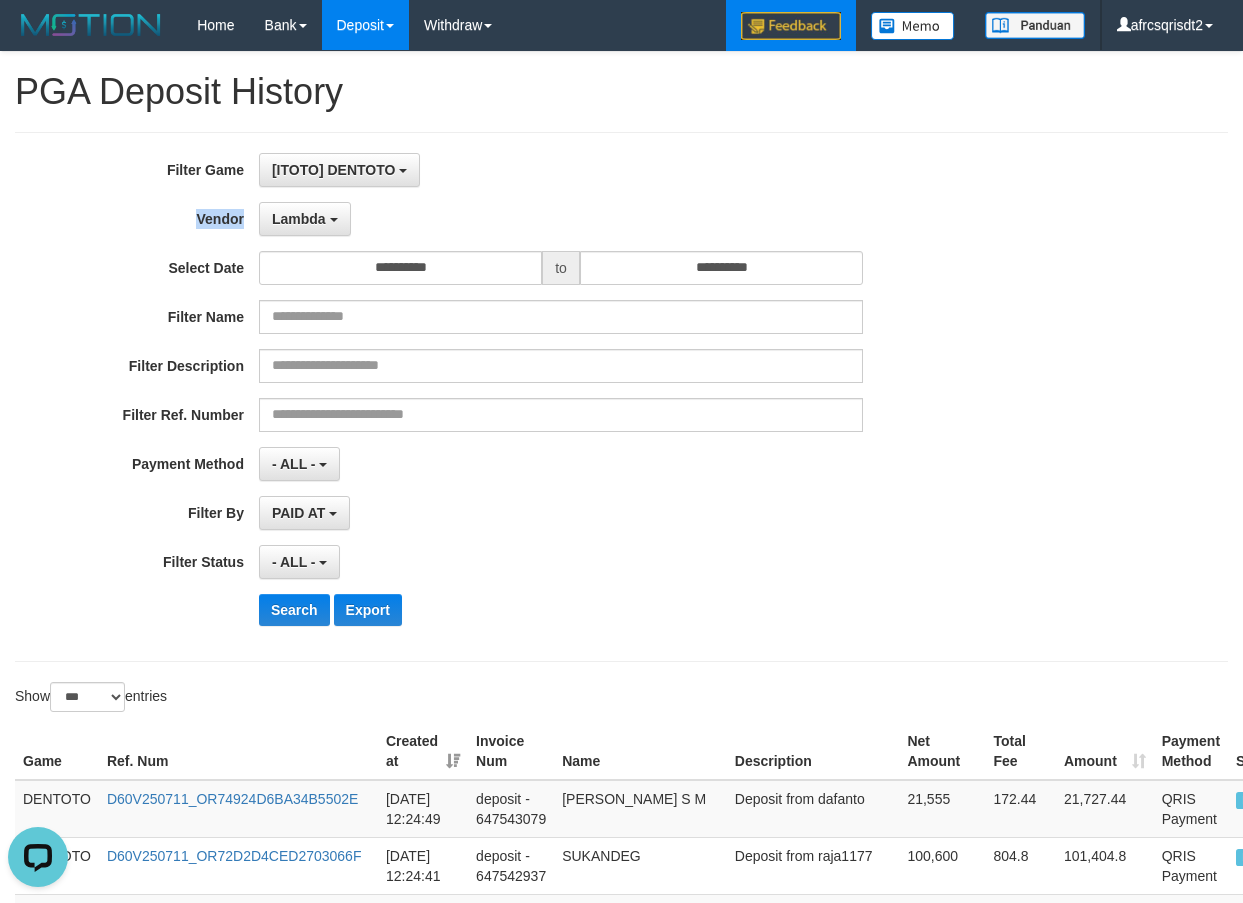 scroll, scrollTop: 18, scrollLeft: 0, axis: vertical 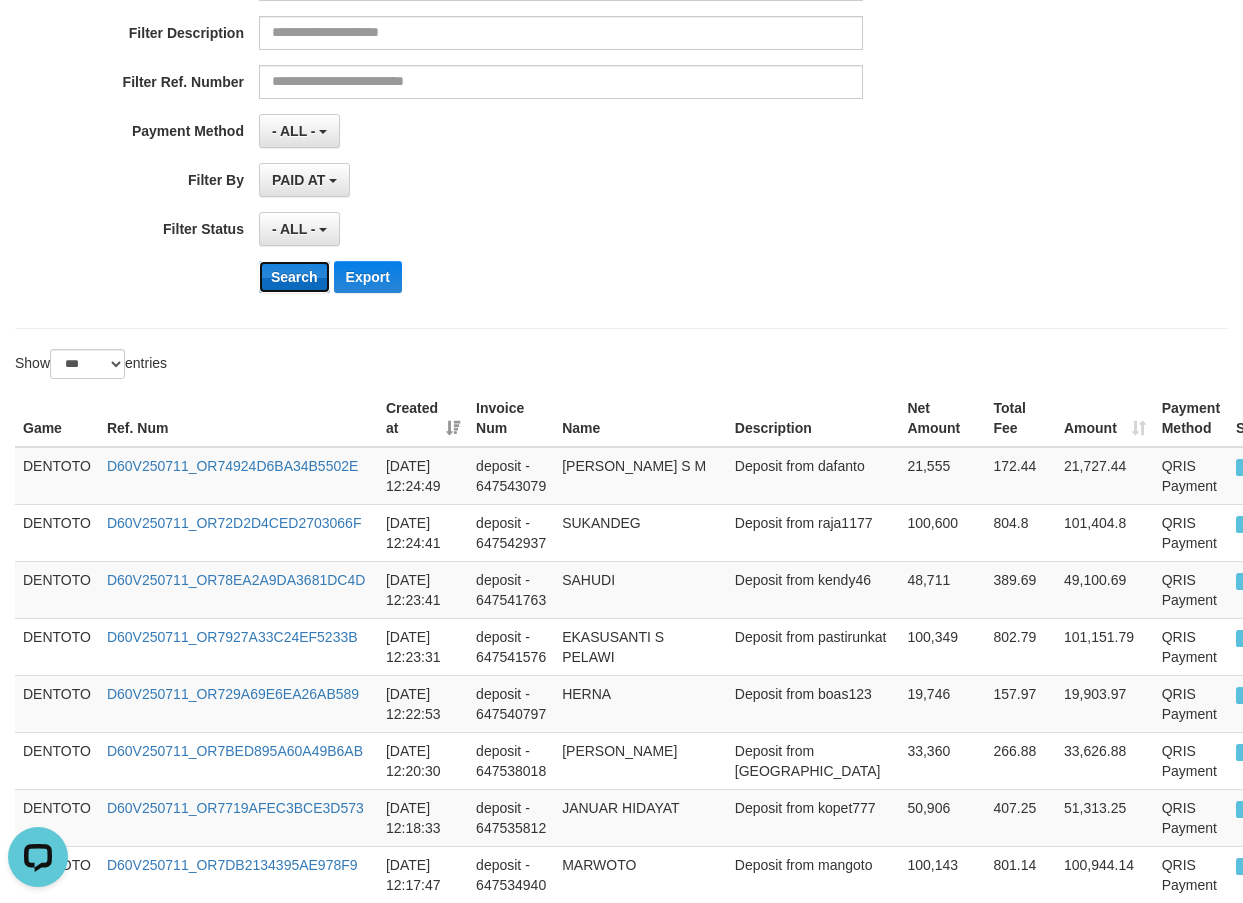 click on "Search" at bounding box center [294, 277] 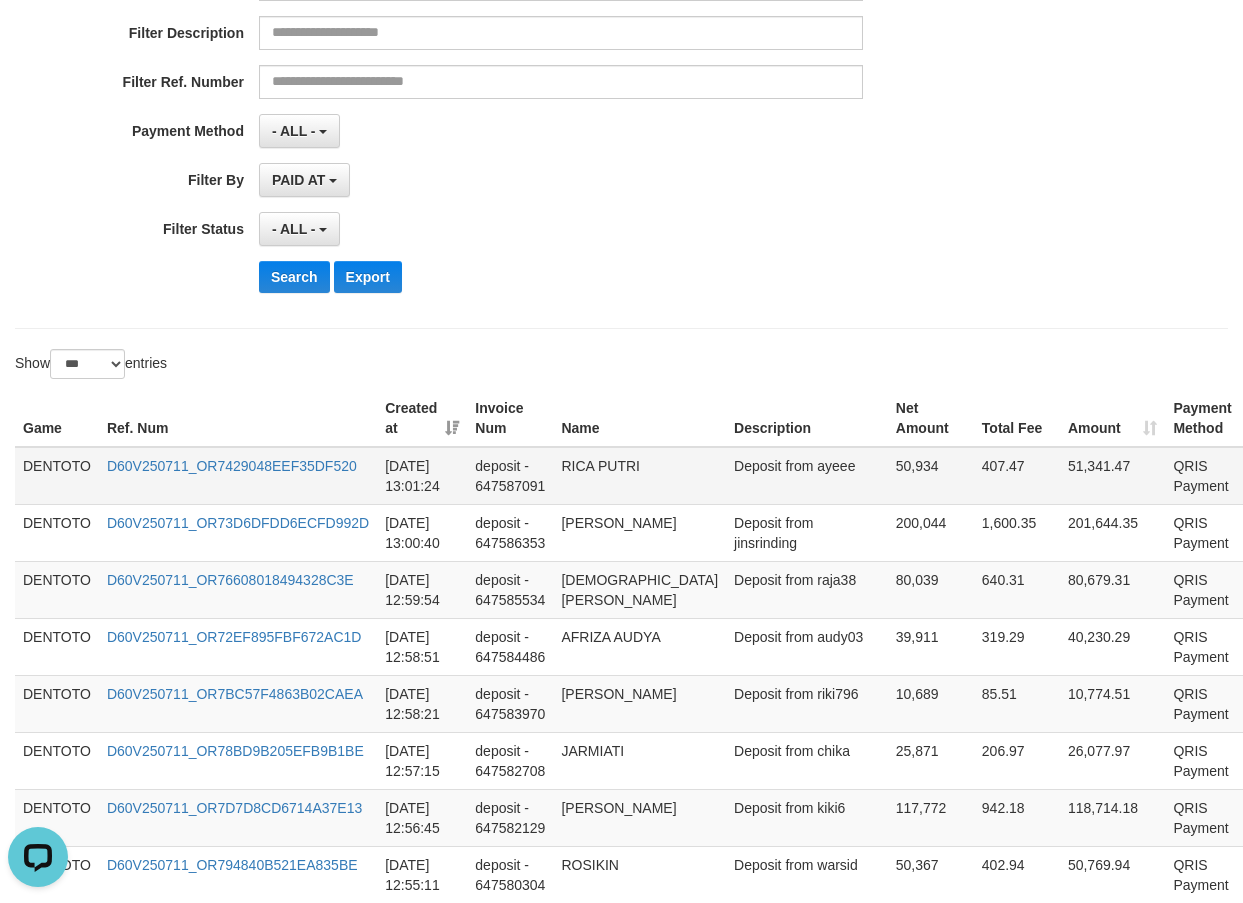 click on "DENTOTO" at bounding box center [57, 476] 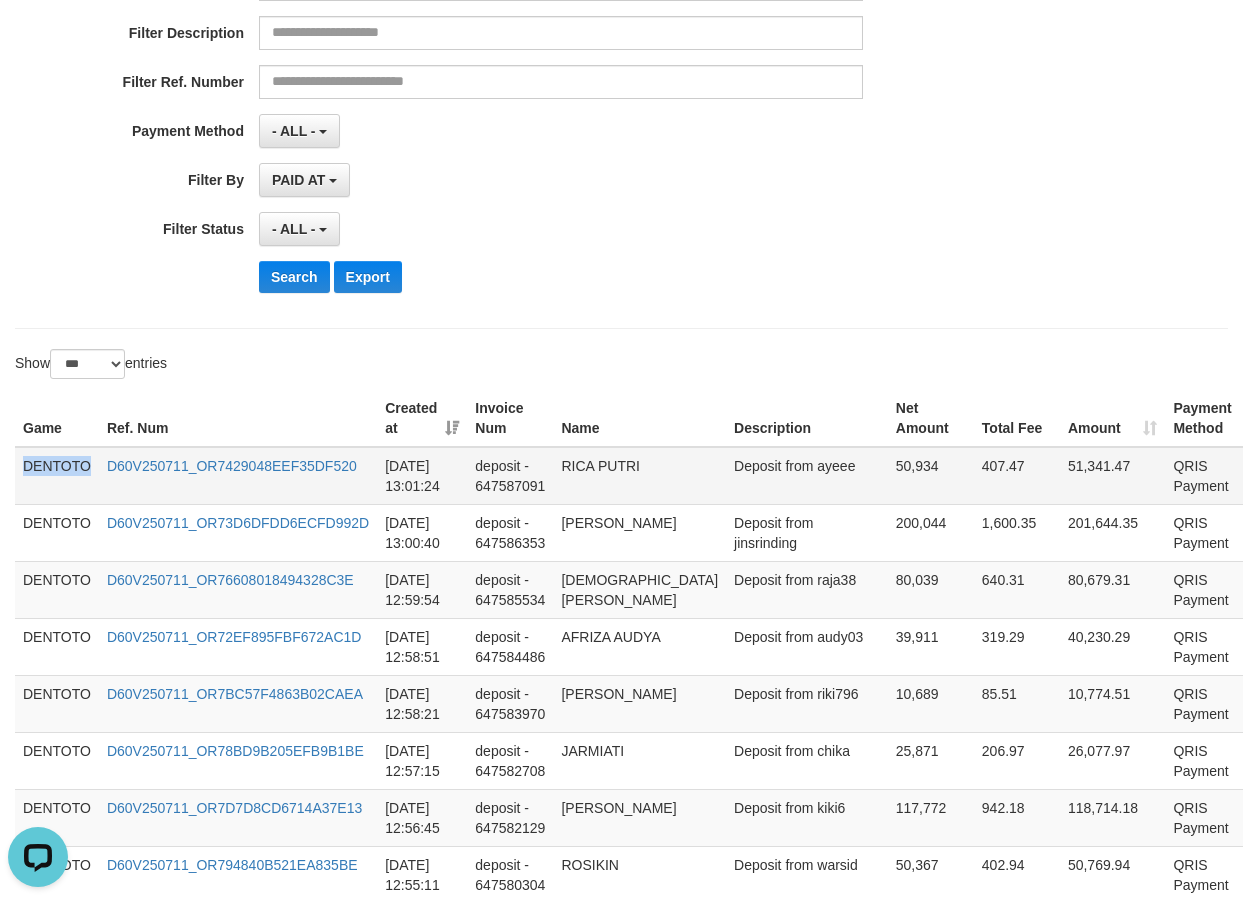 click on "DENTOTO" at bounding box center (57, 476) 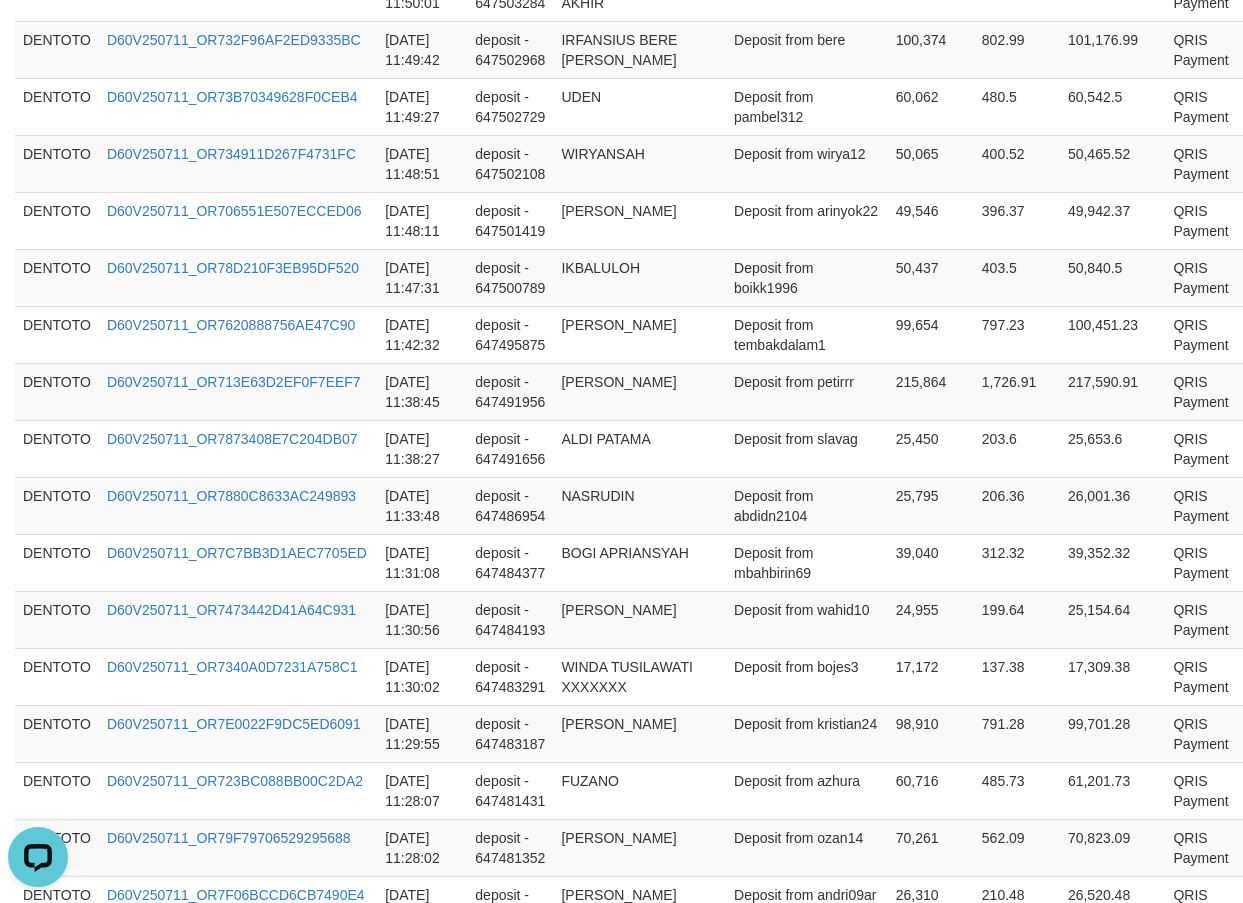 scroll, scrollTop: 5894, scrollLeft: 0, axis: vertical 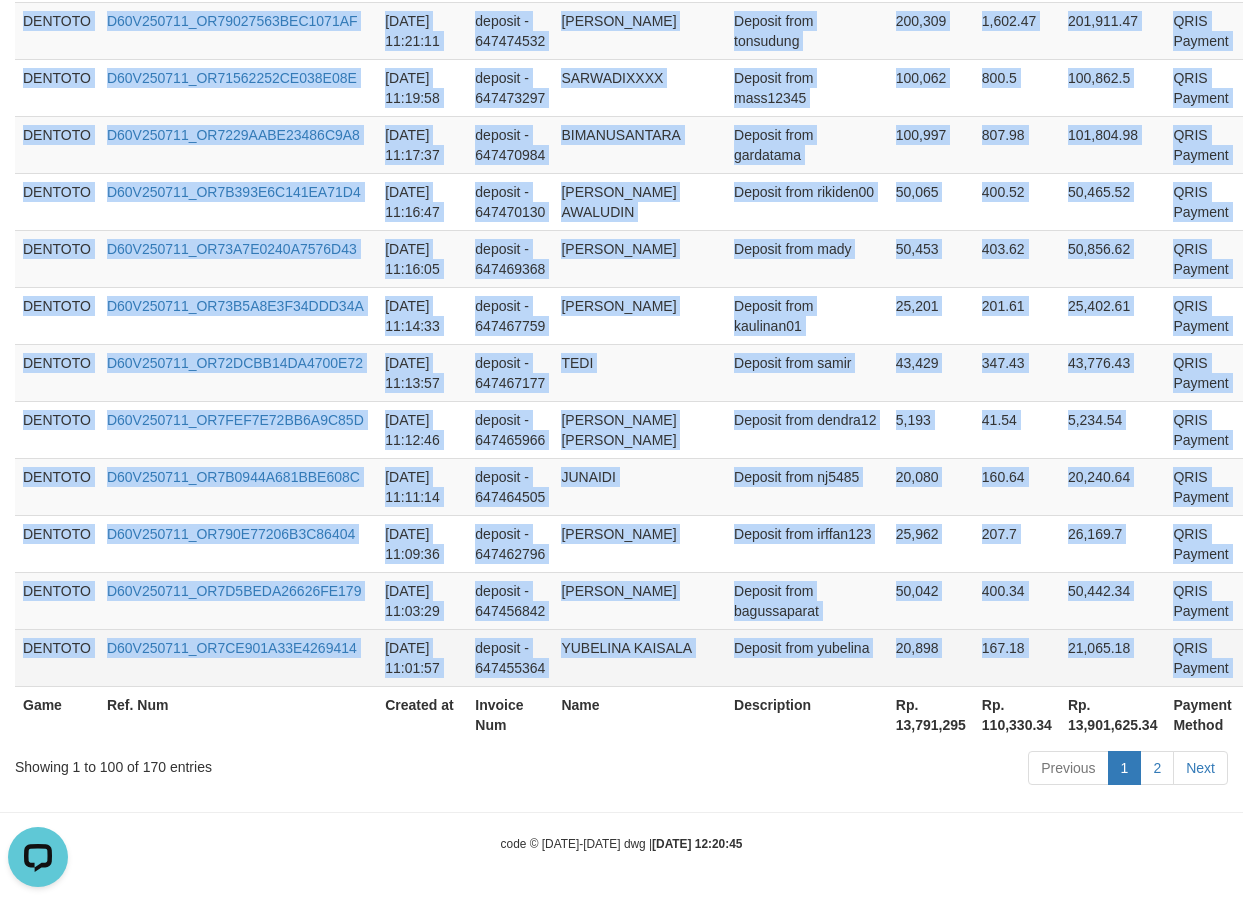 click on "P" at bounding box center [1269, 657] 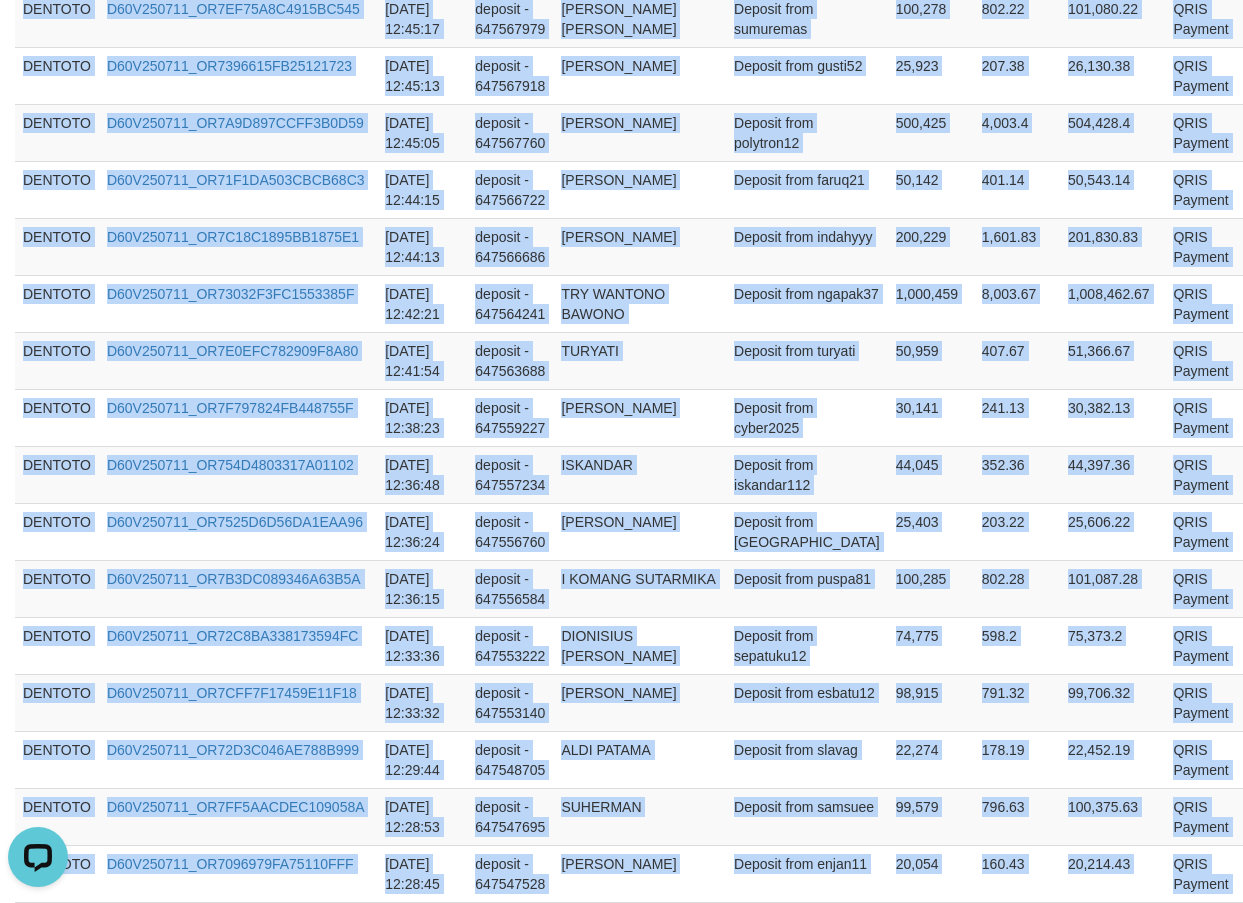 scroll, scrollTop: 0, scrollLeft: 0, axis: both 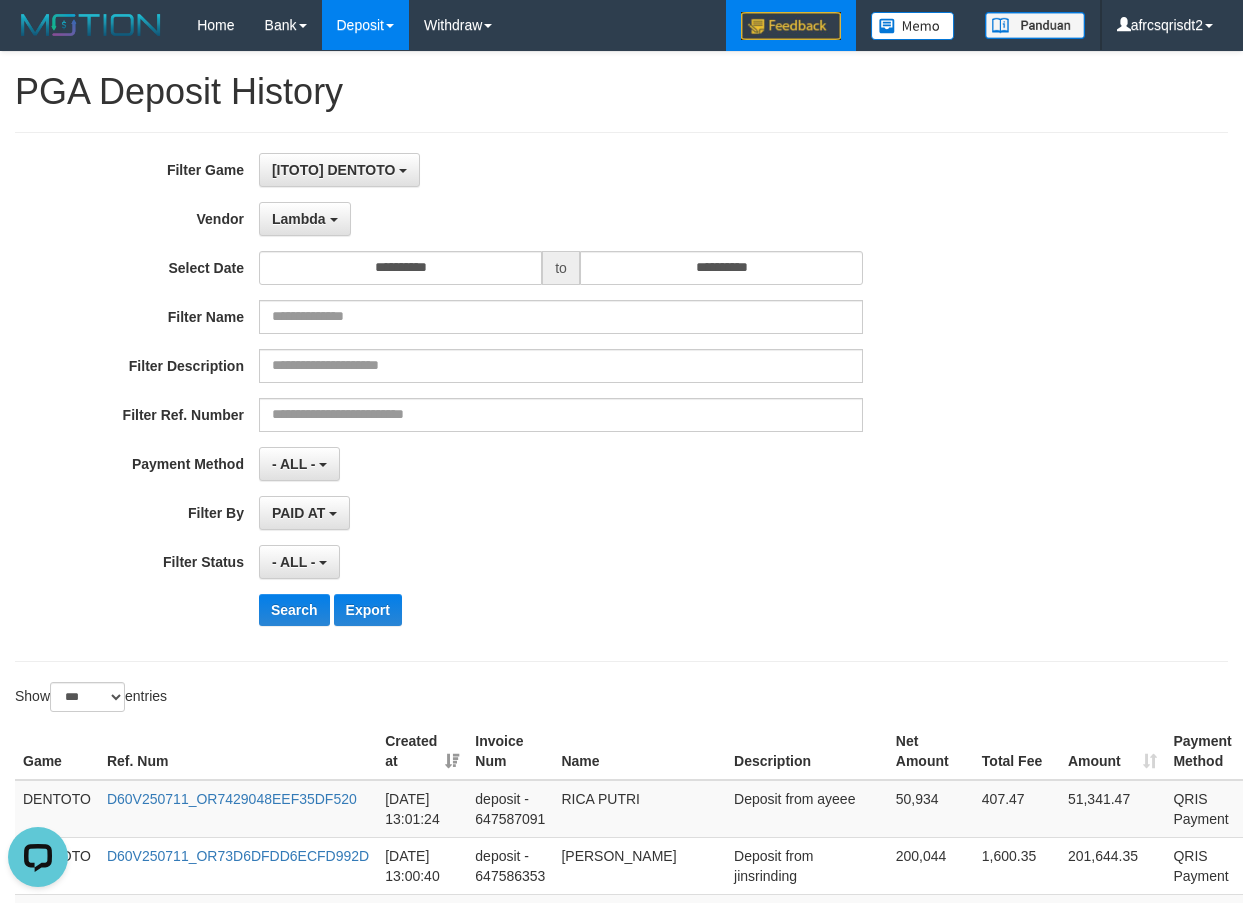 drag, startPoint x: 767, startPoint y: 142, endPoint x: 762, endPoint y: 12, distance: 130.09612 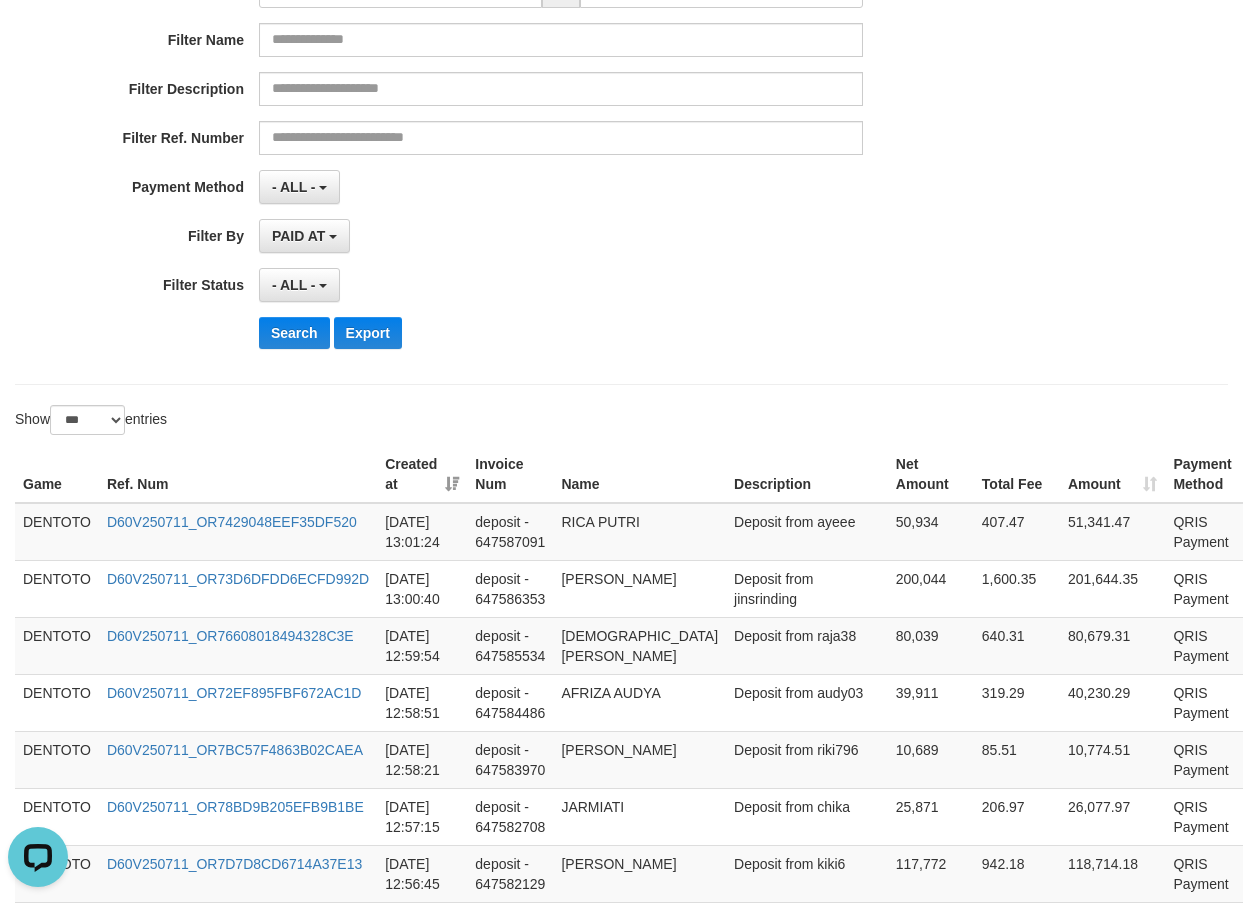 scroll, scrollTop: 333, scrollLeft: 0, axis: vertical 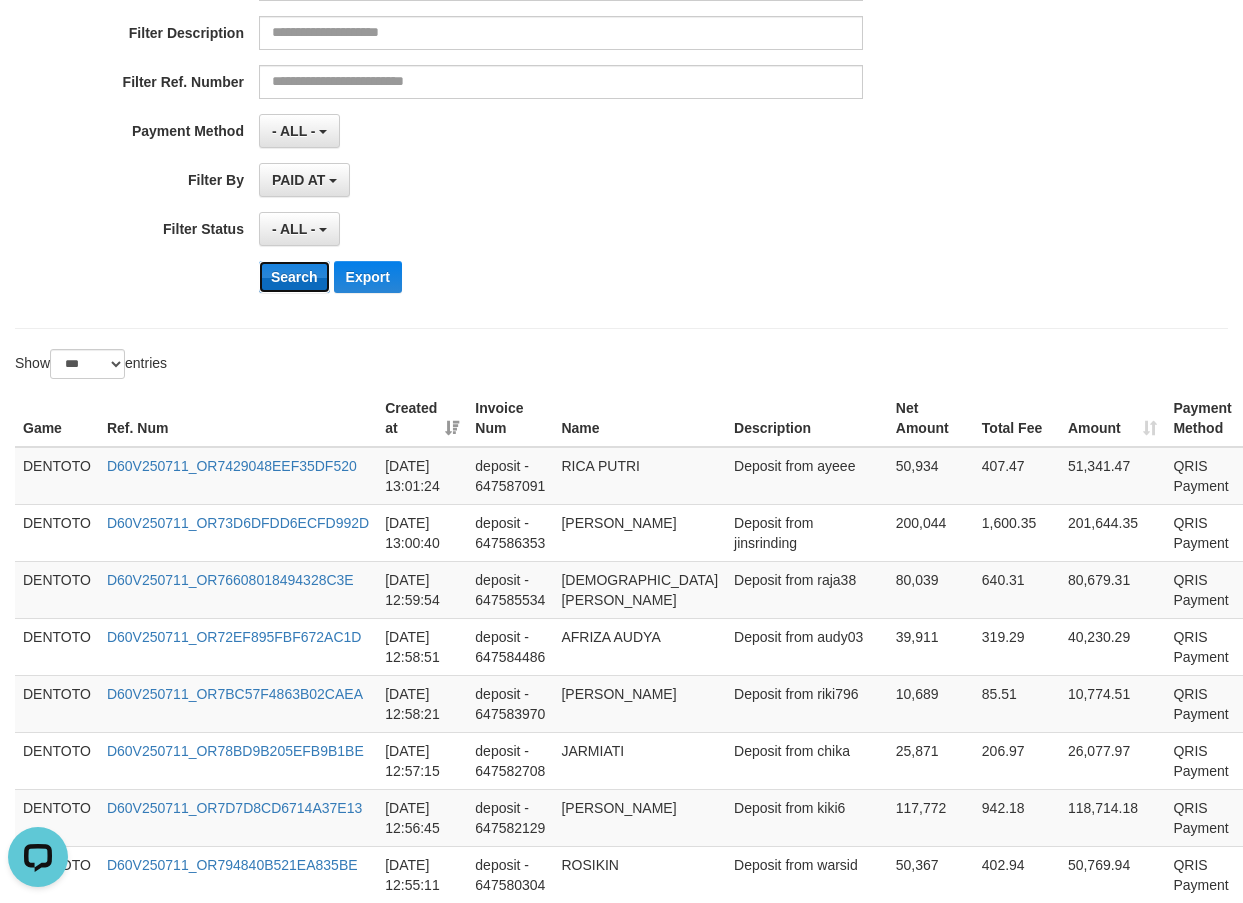 click on "Search" at bounding box center [294, 277] 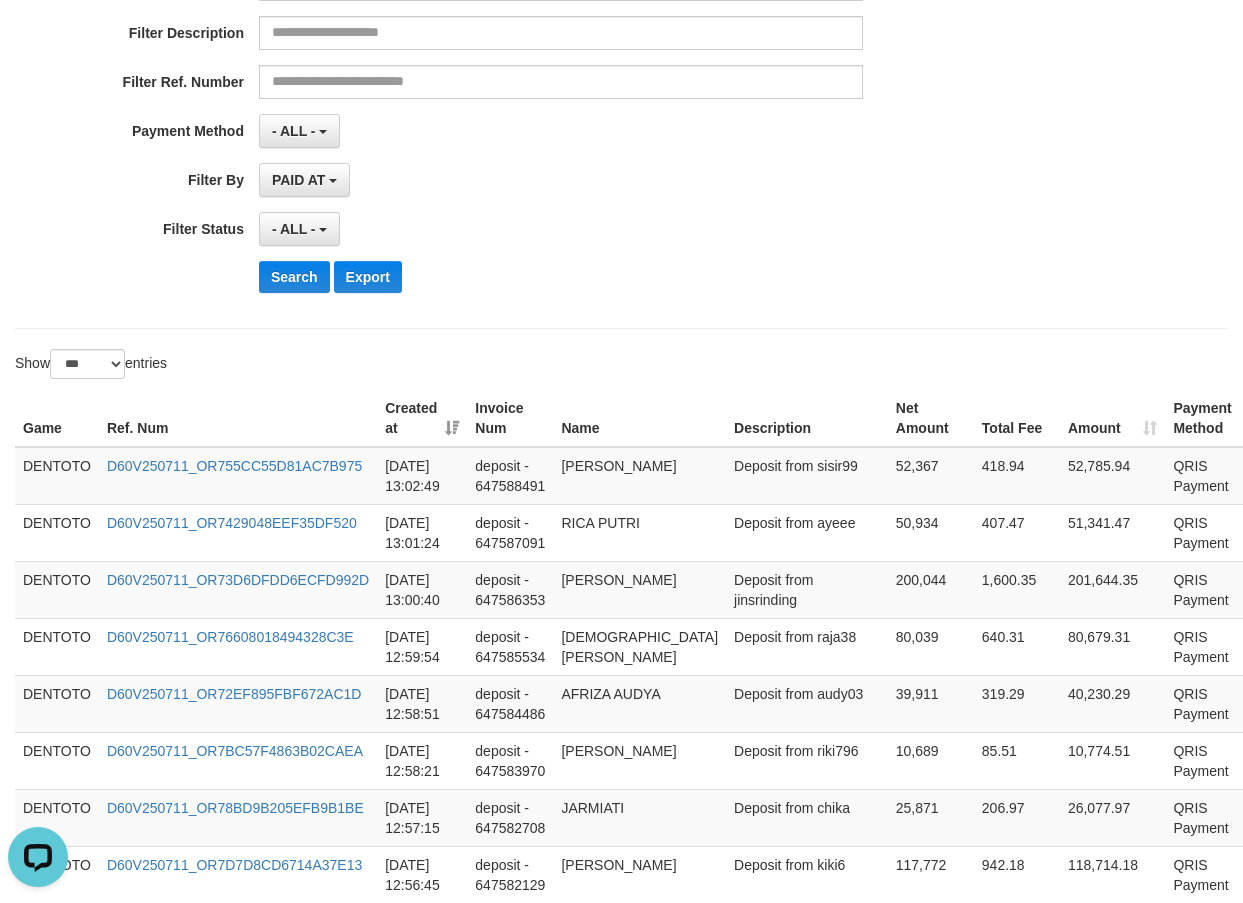 click on "Game" at bounding box center [57, 418] 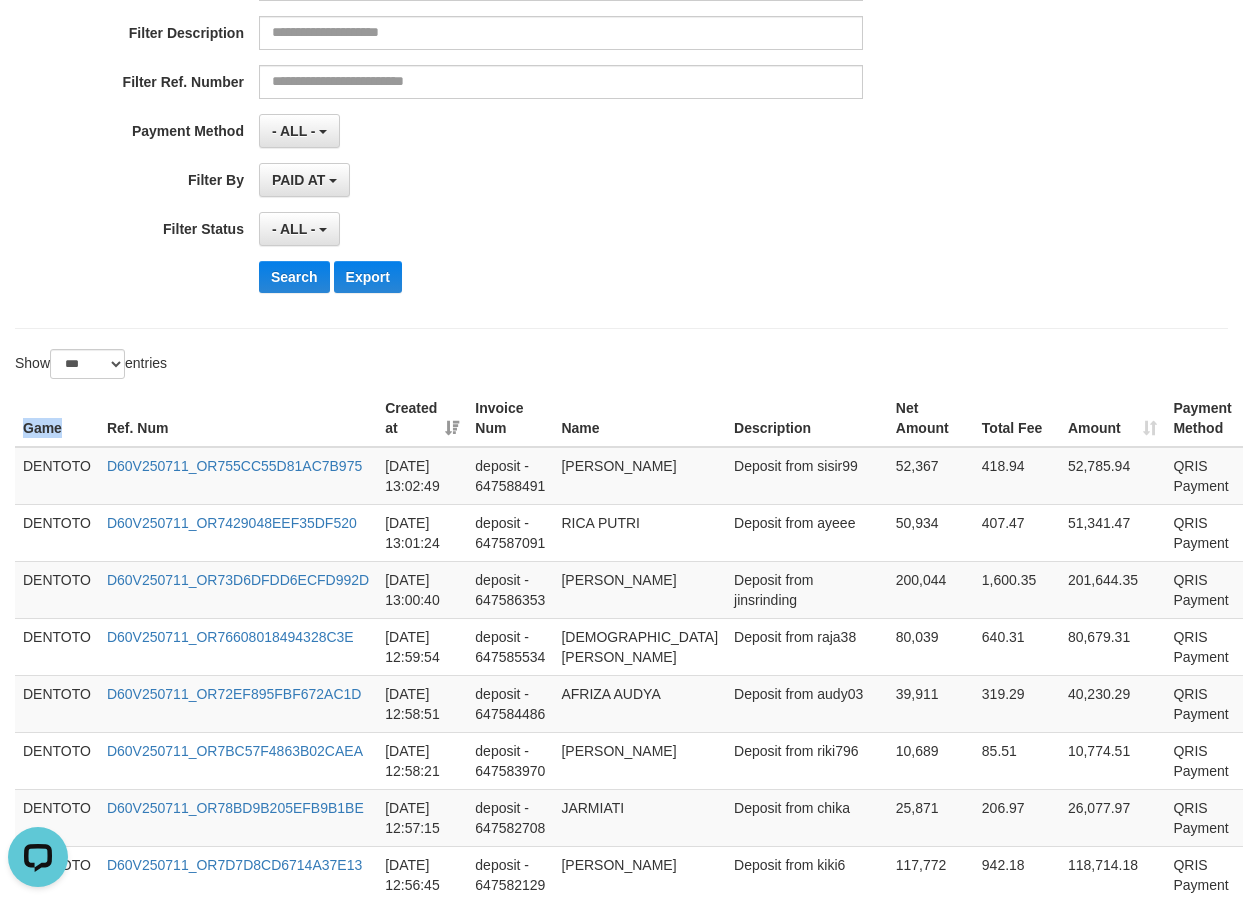 click on "Game" at bounding box center (57, 418) 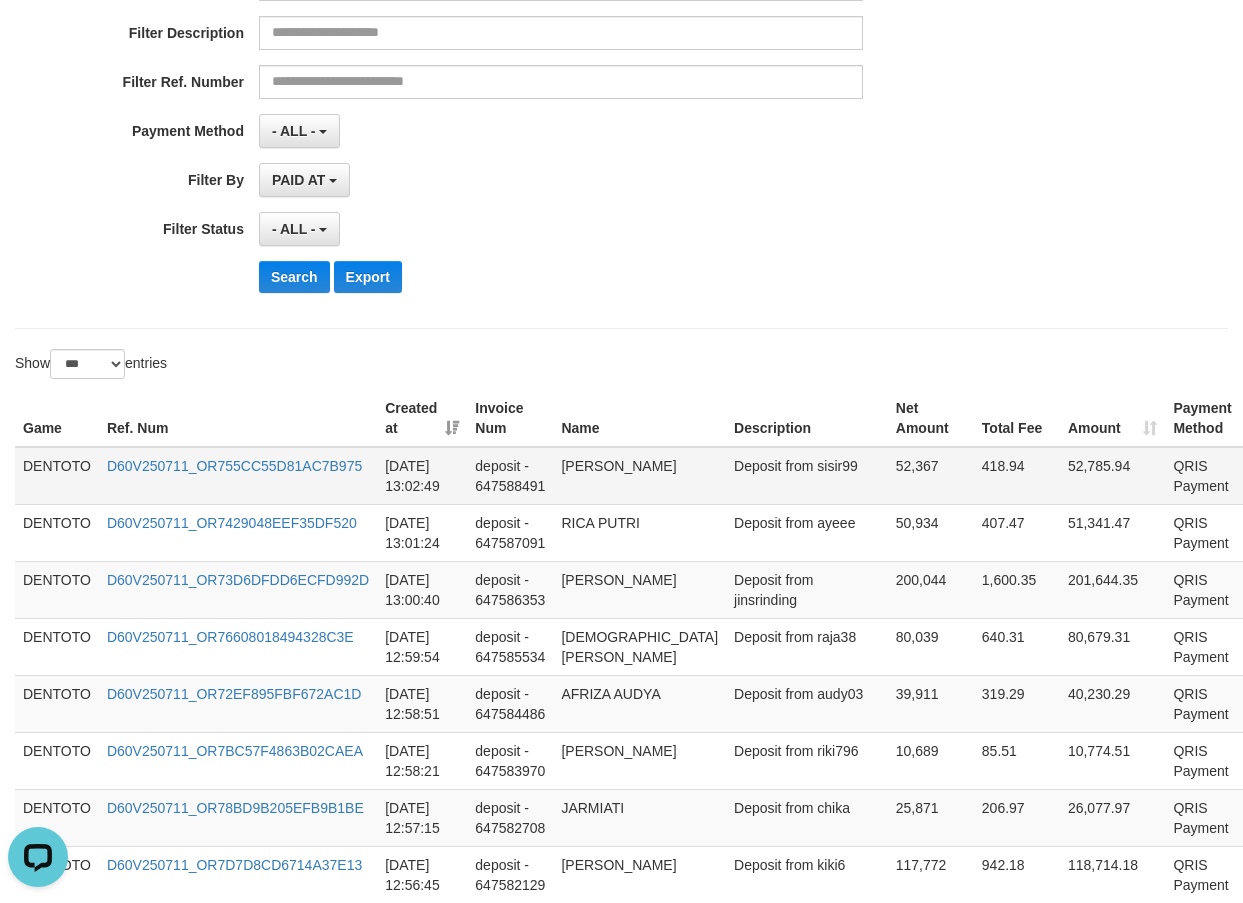 click on "DENTOTO" at bounding box center [57, 476] 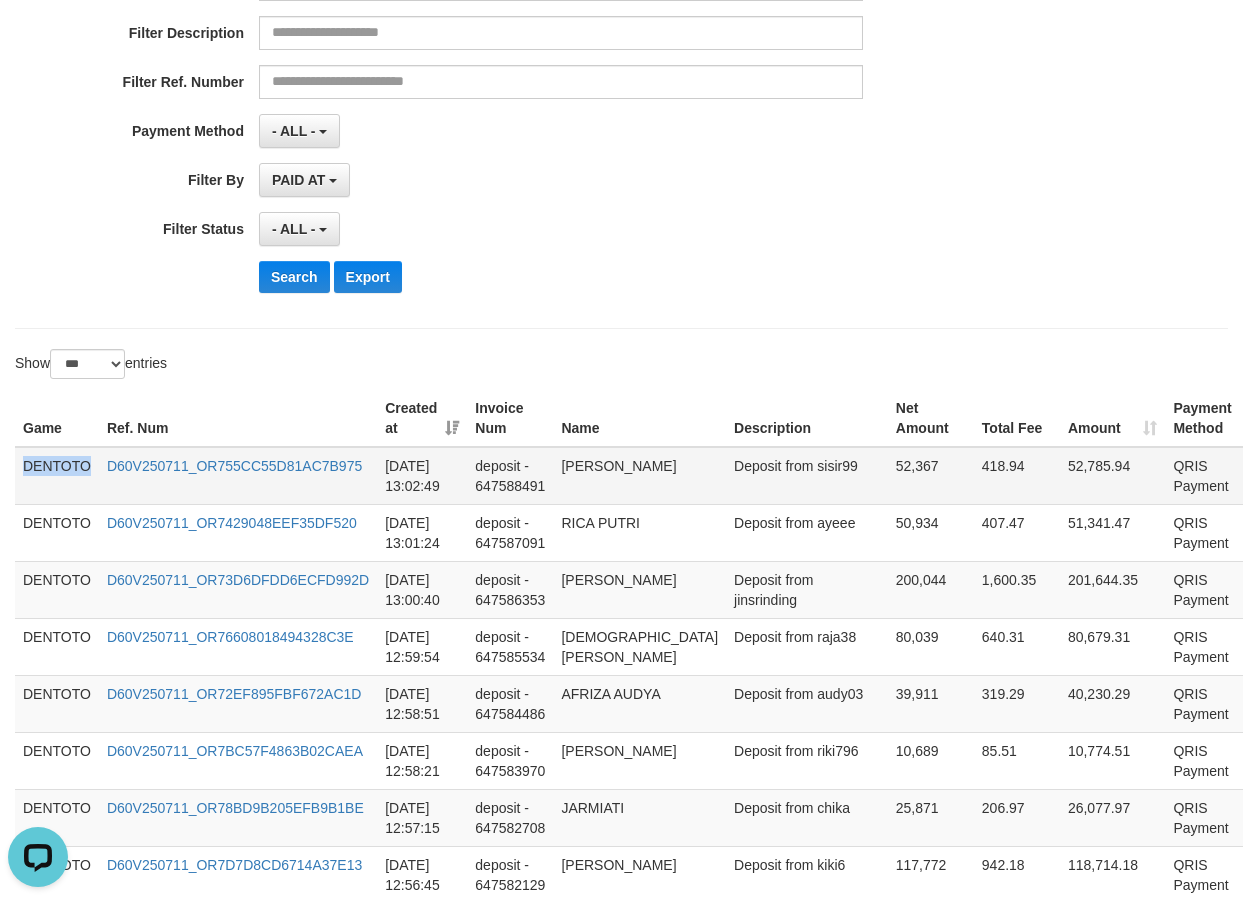 click on "DENTOTO" at bounding box center (57, 476) 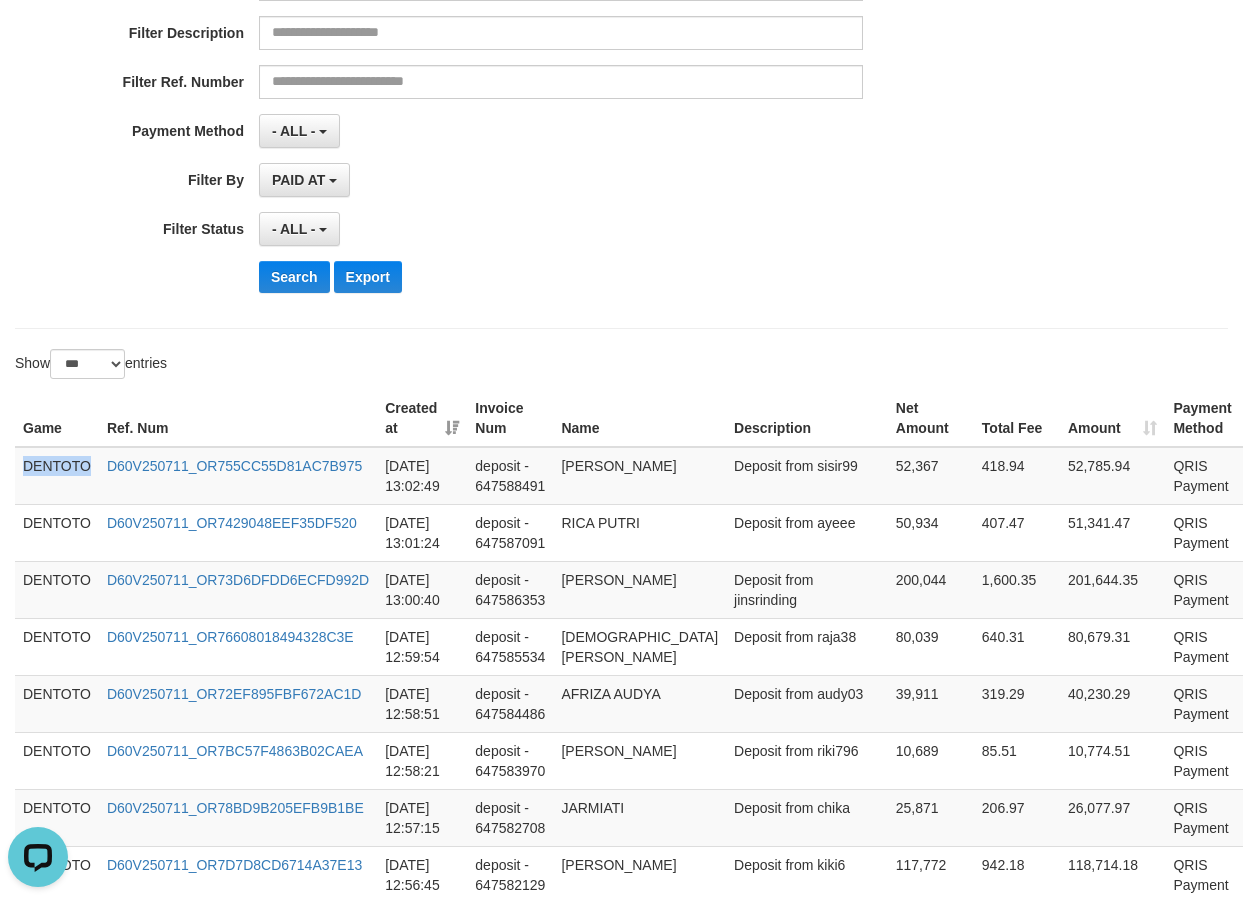 scroll, scrollTop: 5894, scrollLeft: 0, axis: vertical 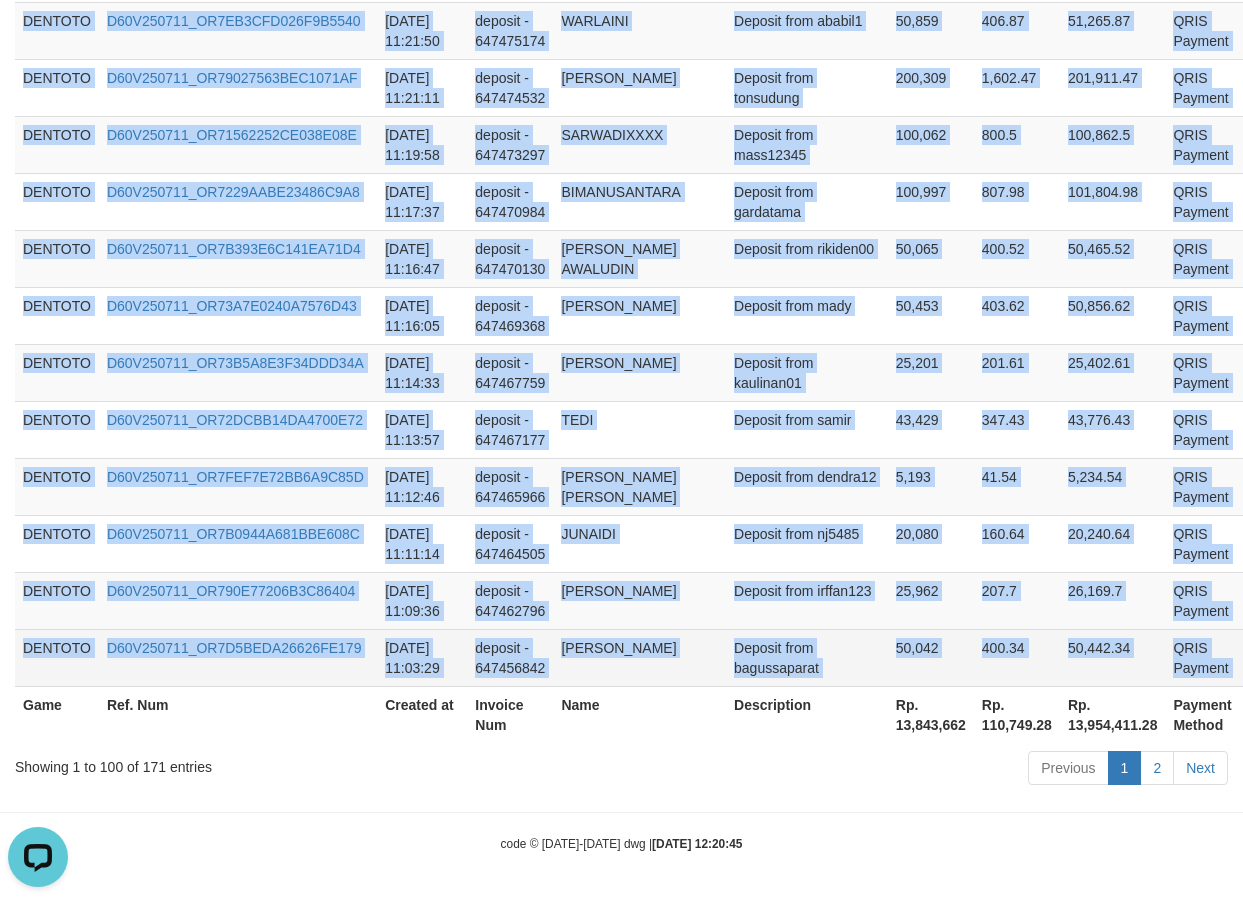 click on "P" at bounding box center (1269, 657) 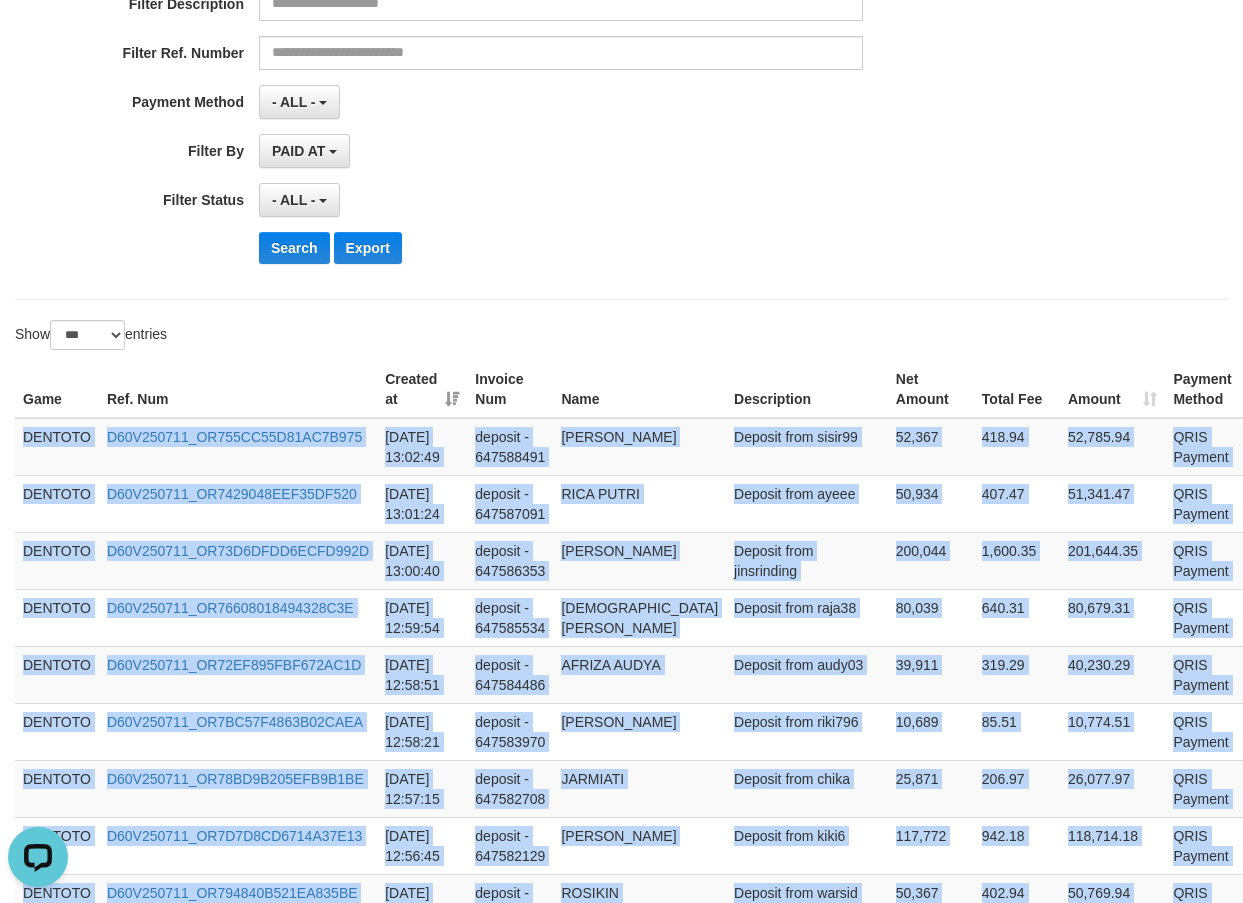 scroll, scrollTop: 0, scrollLeft: 0, axis: both 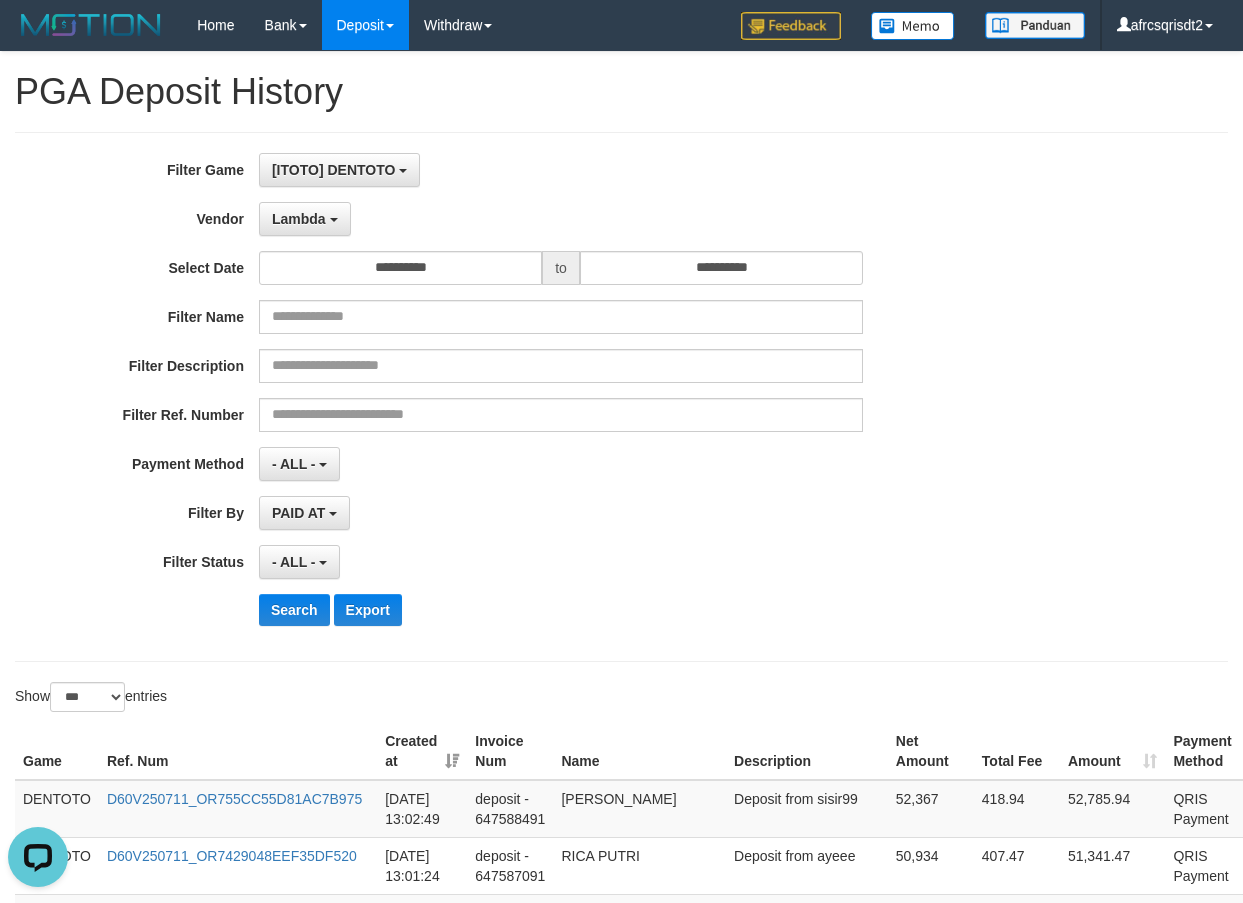 drag, startPoint x: 1064, startPoint y: 371, endPoint x: 1056, endPoint y: 357, distance: 16.124516 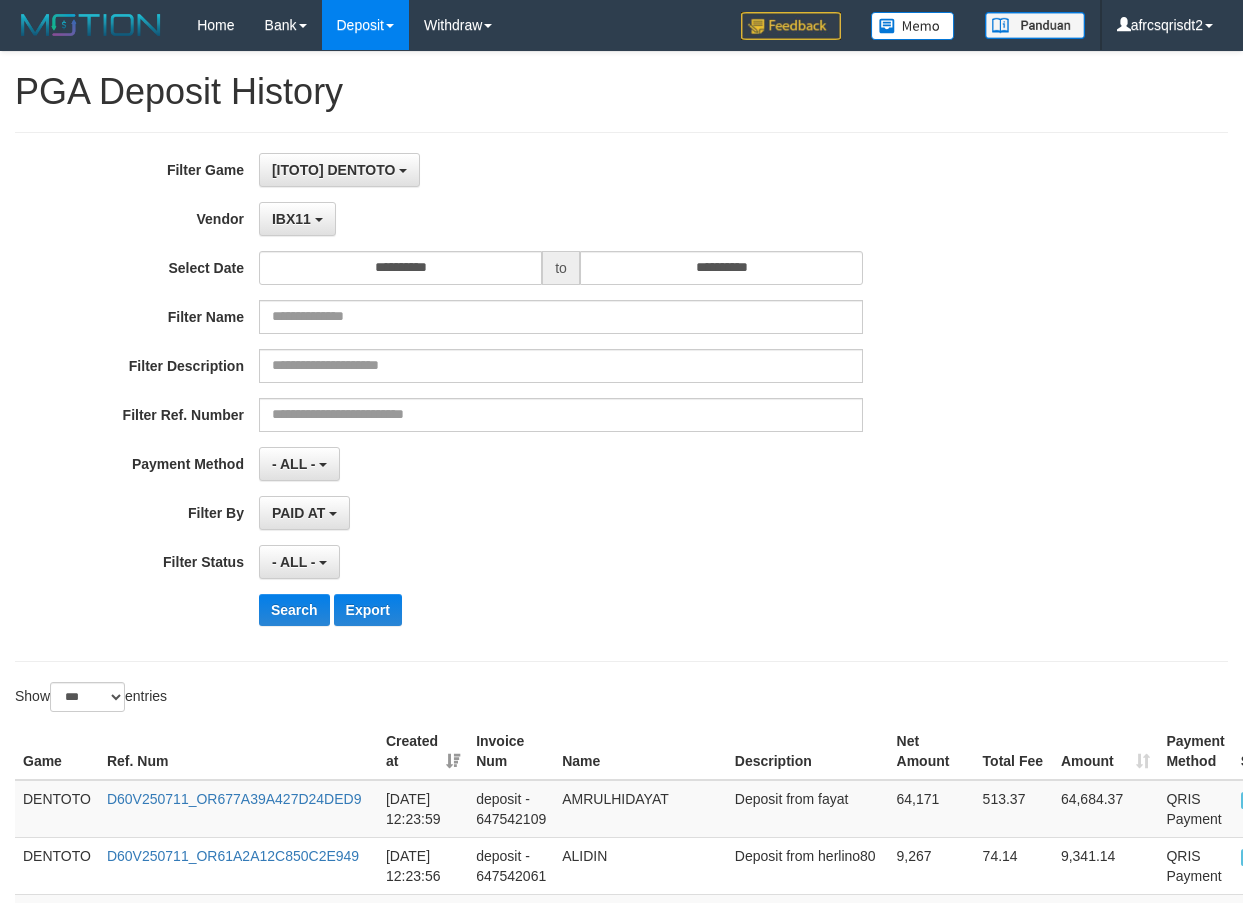 select on "**********" 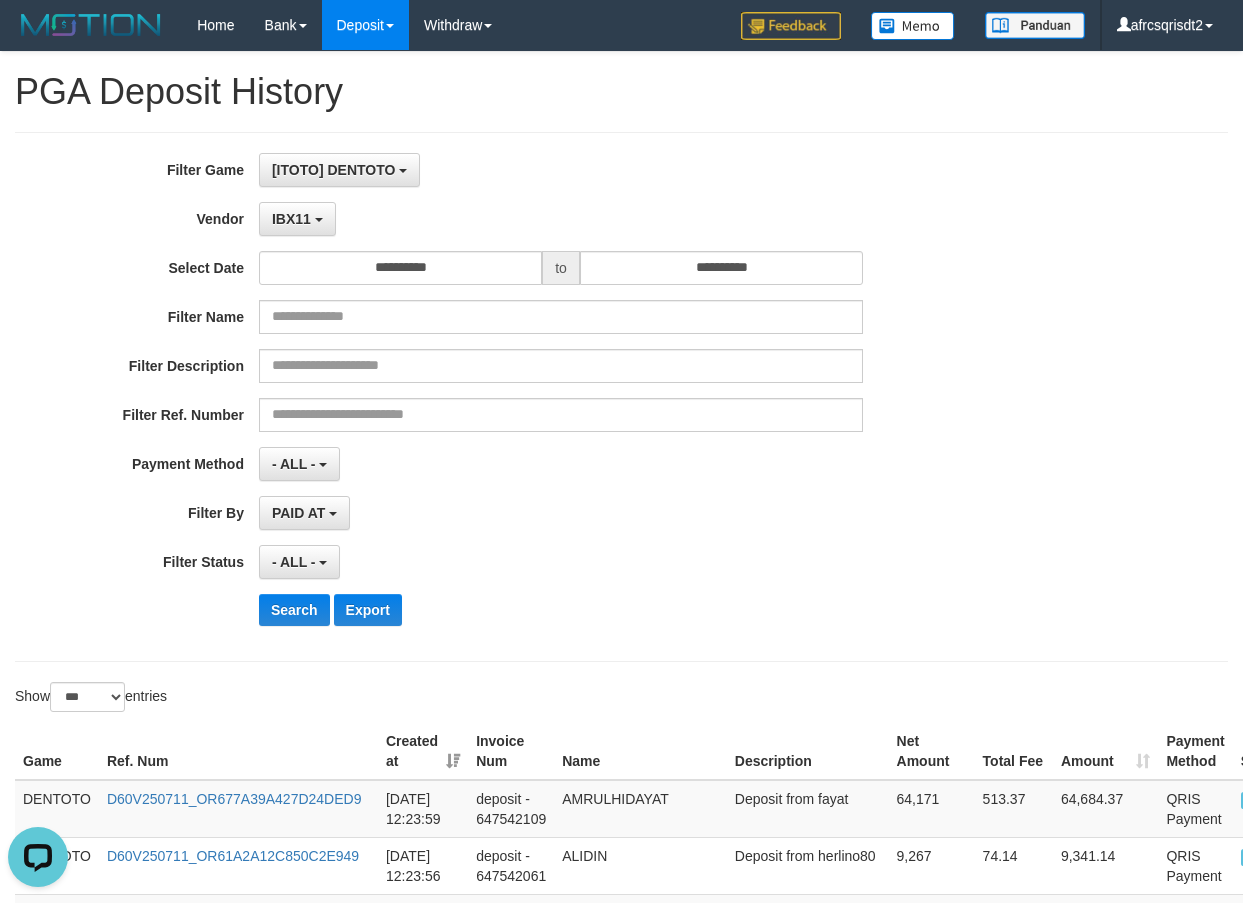 scroll, scrollTop: 0, scrollLeft: 0, axis: both 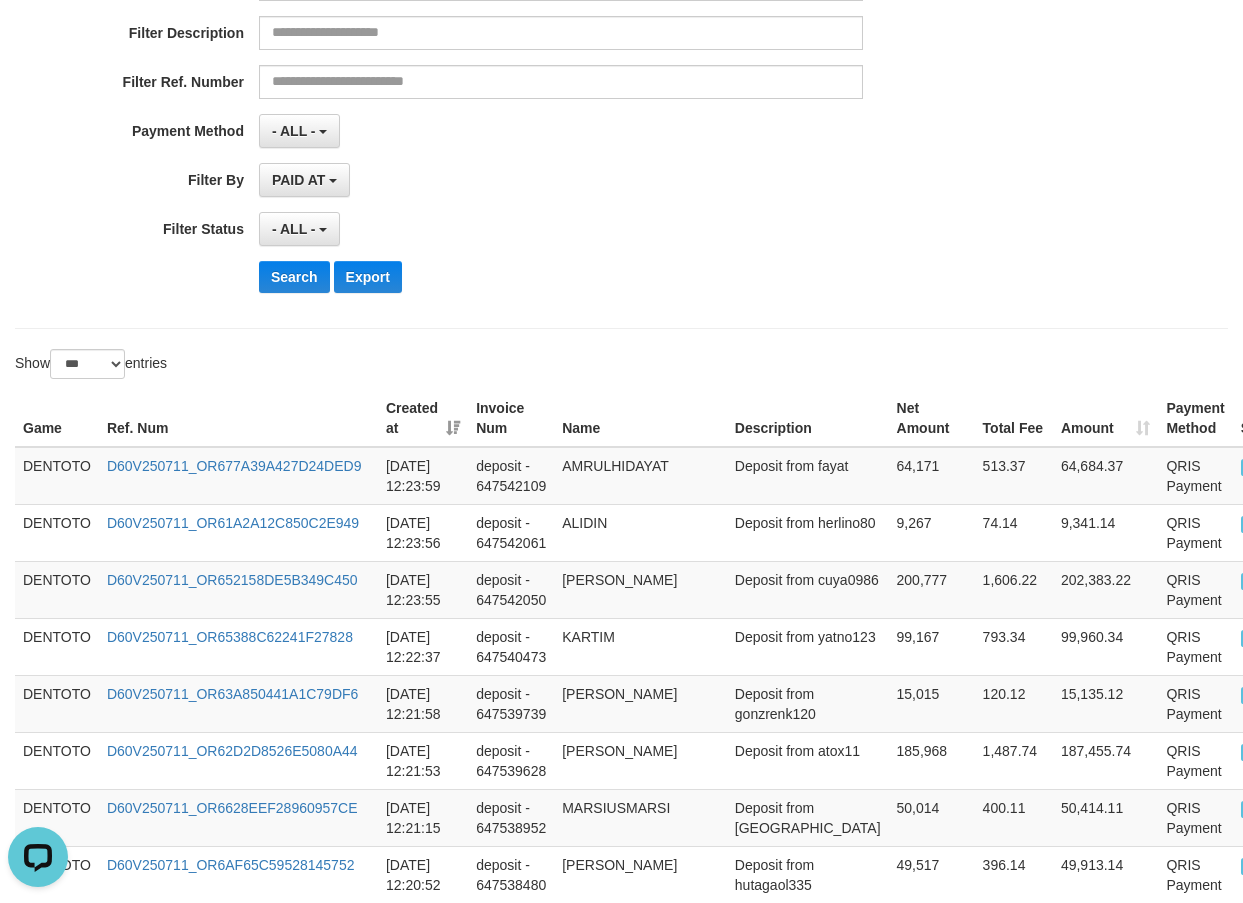 click on "**********" at bounding box center (518, 64) 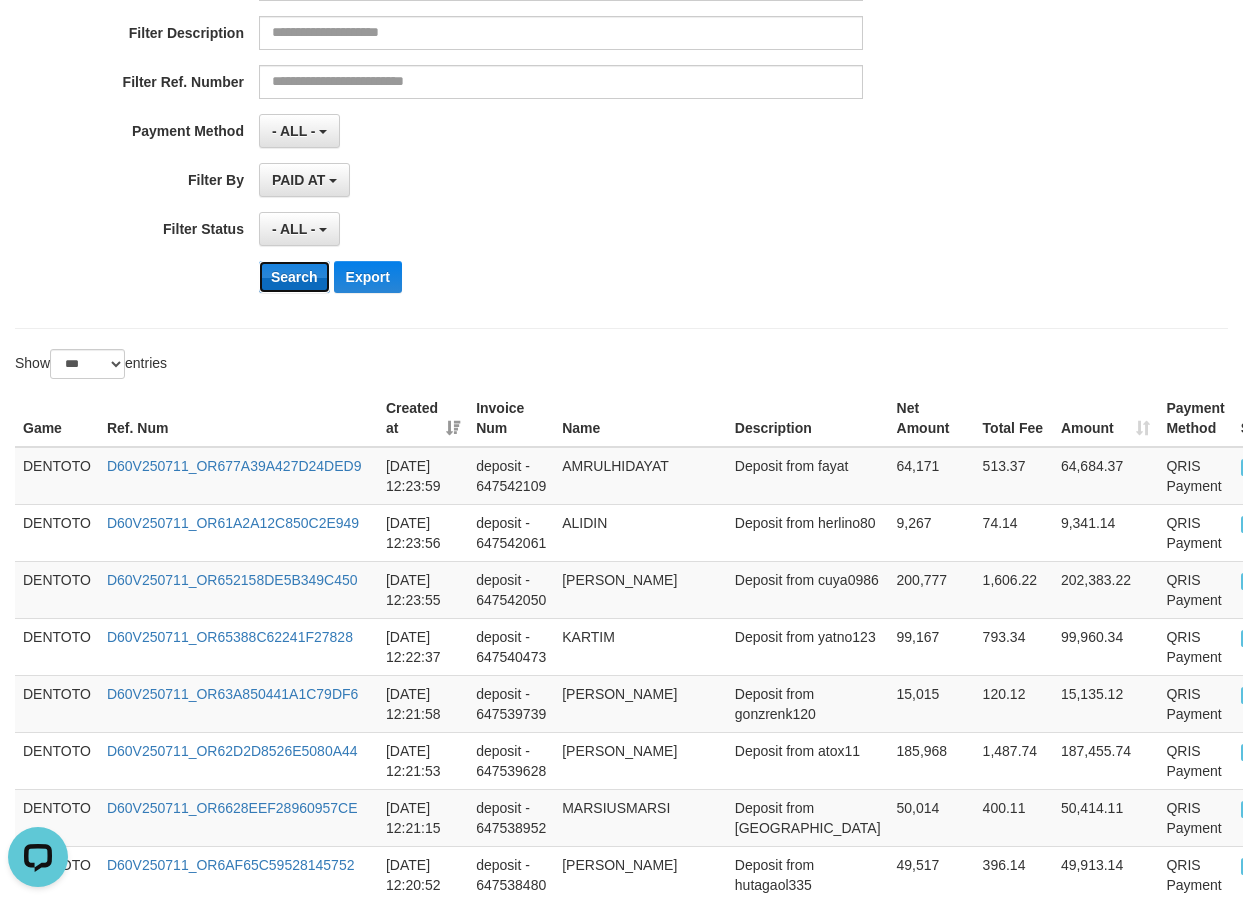 click on "Search" at bounding box center (294, 277) 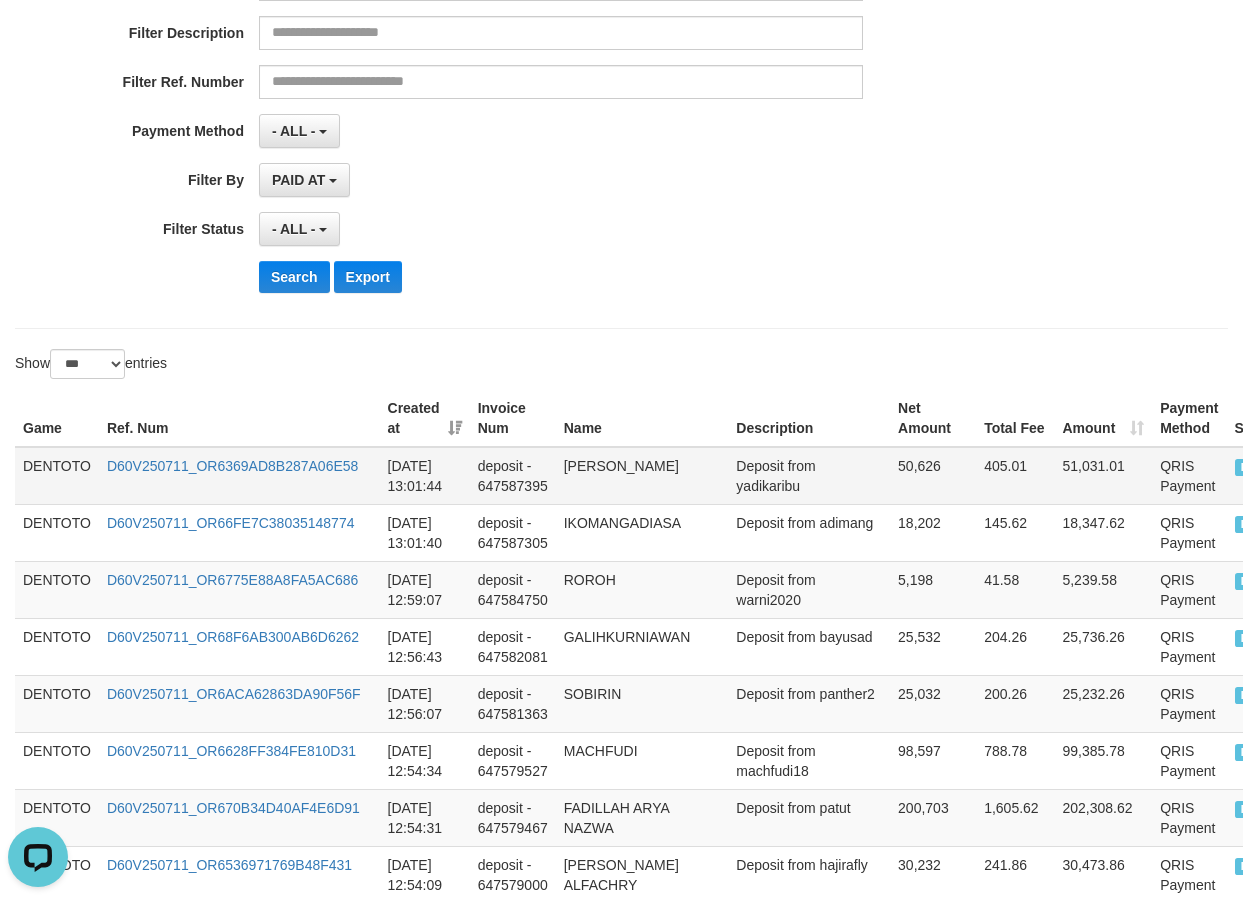 click on "DENTOTO" at bounding box center [57, 476] 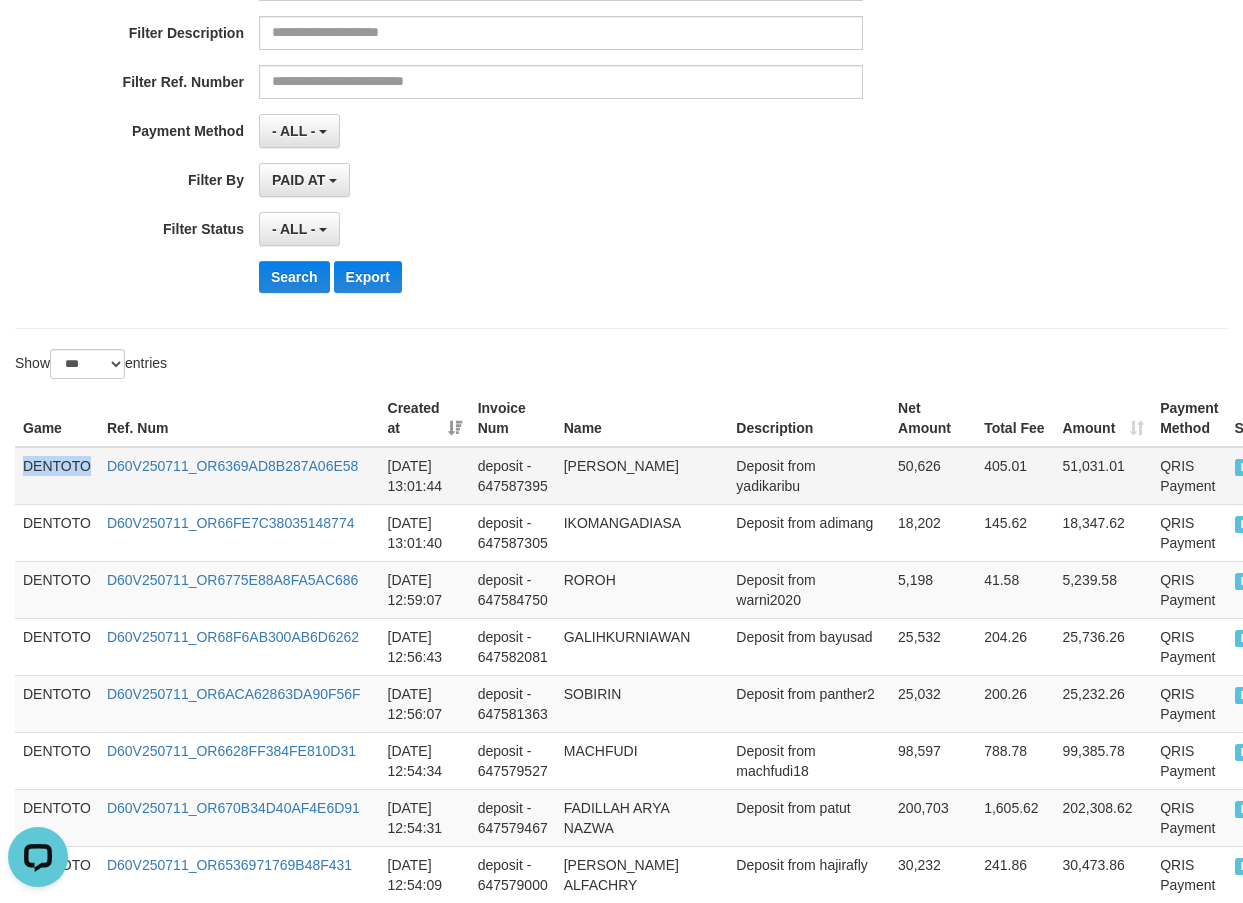 click on "DENTOTO" at bounding box center [57, 476] 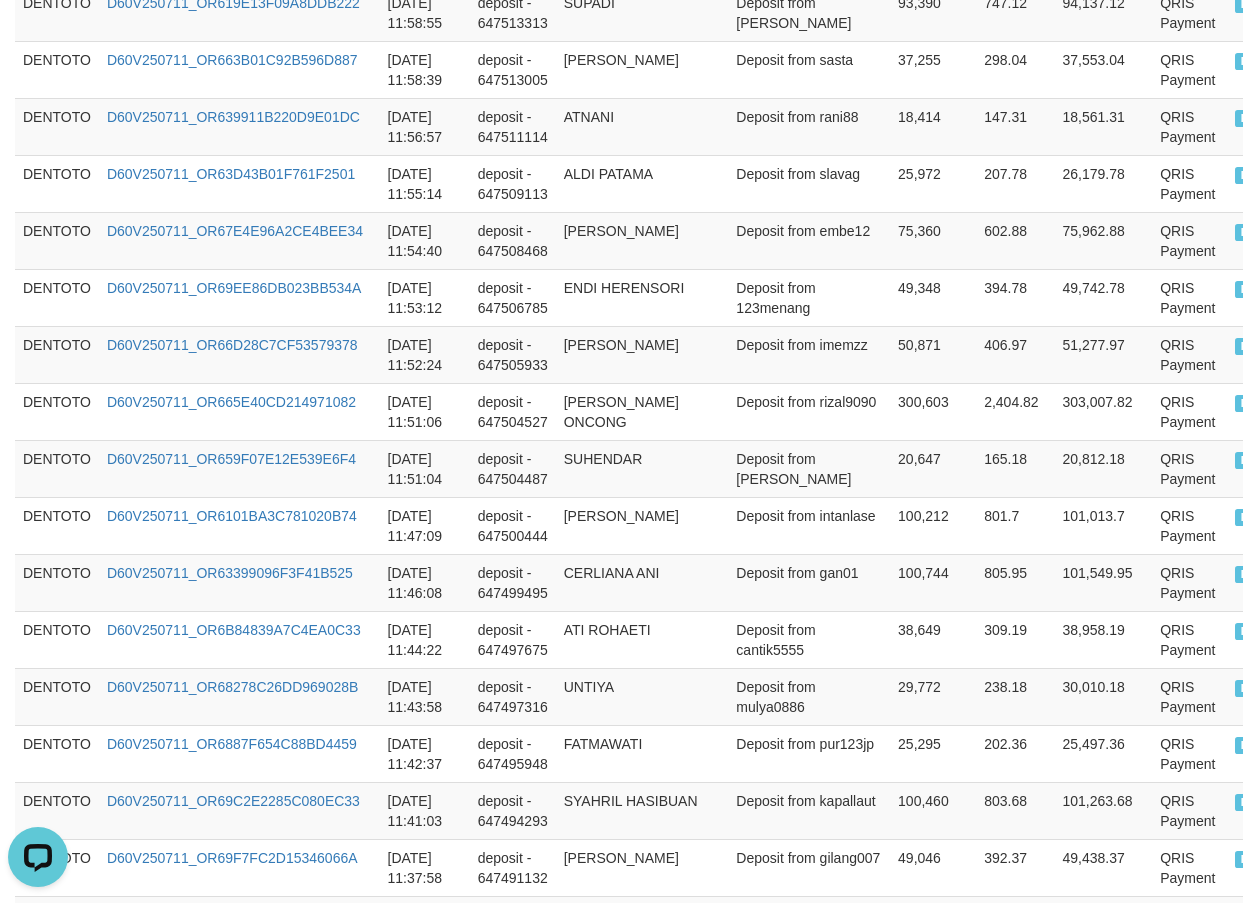 scroll, scrollTop: 5814, scrollLeft: 0, axis: vertical 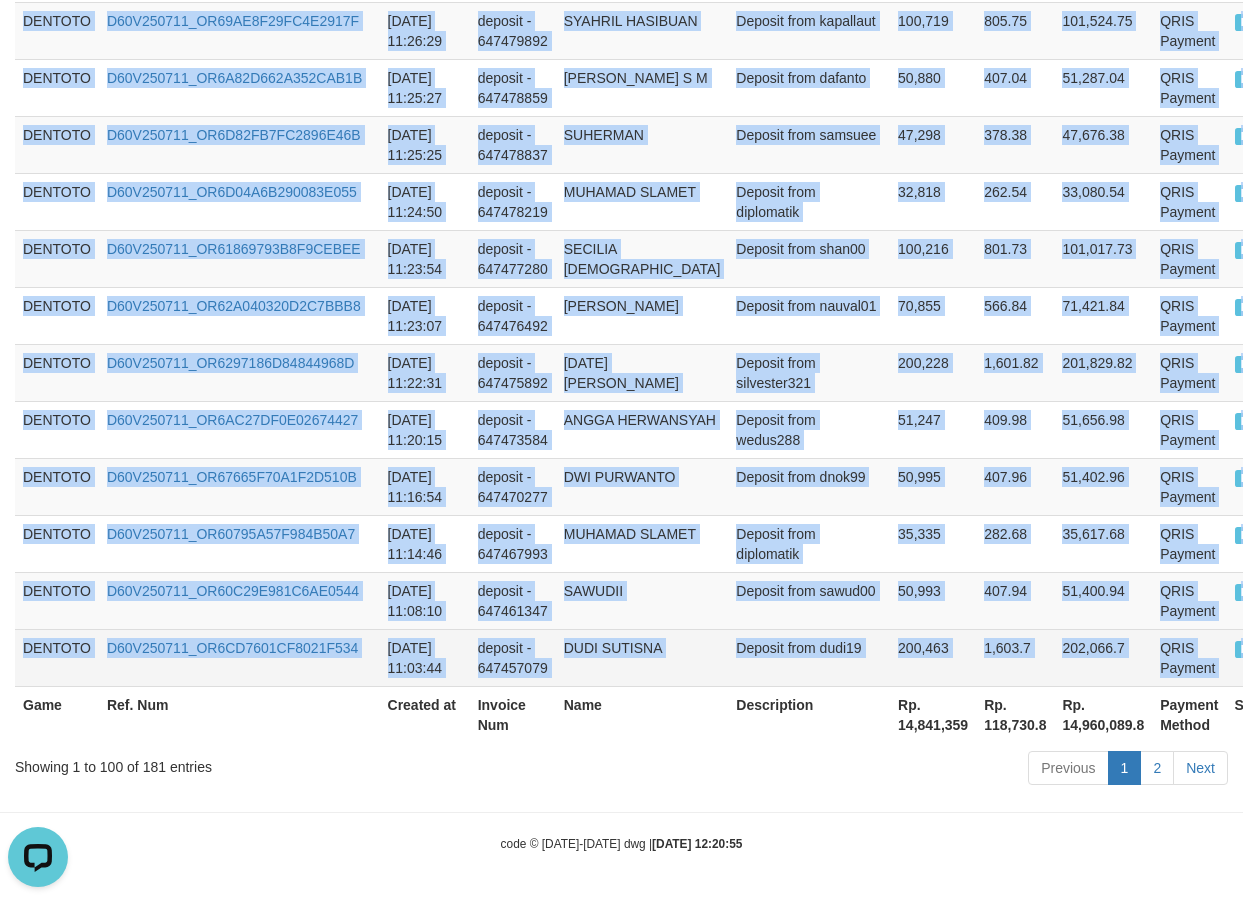 click on "P" at bounding box center [1256, 657] 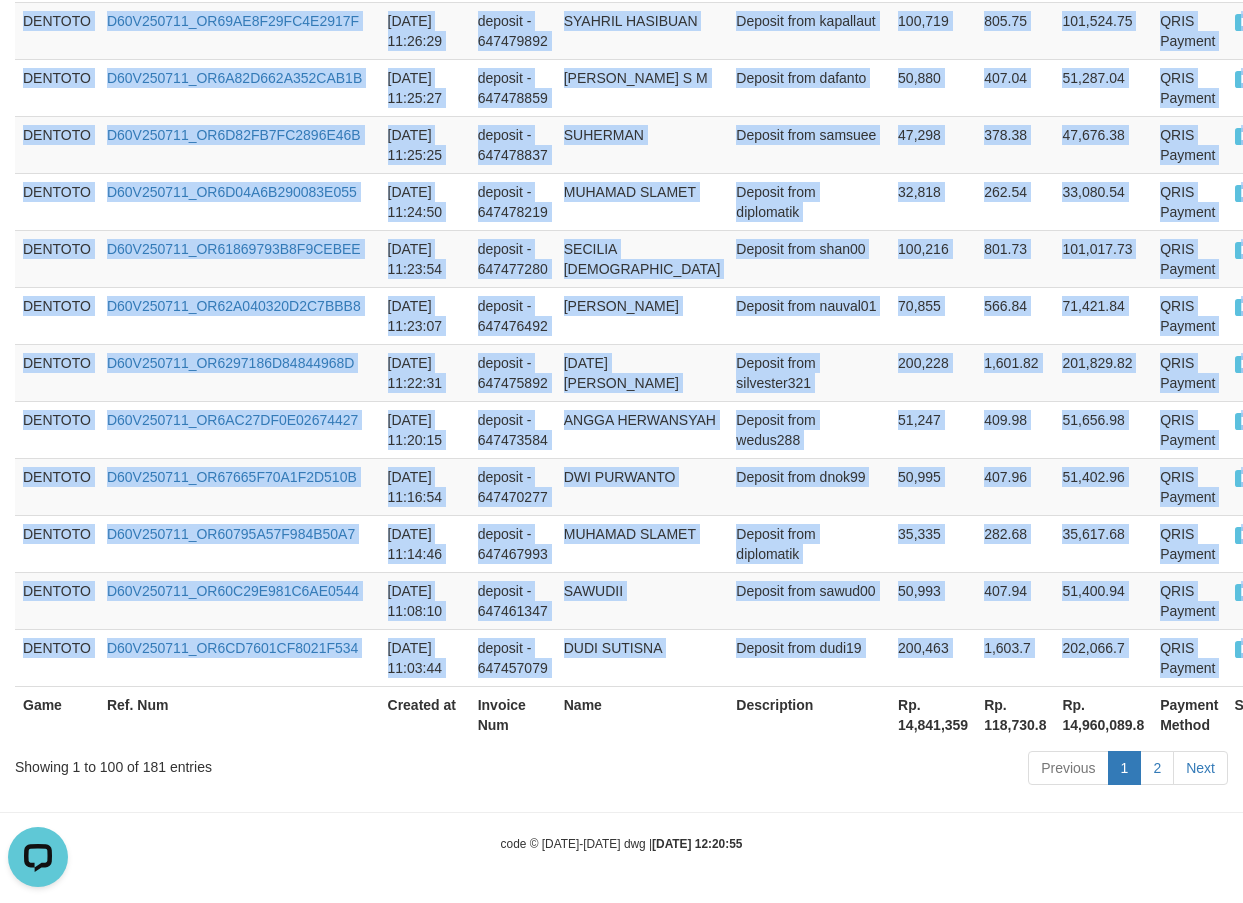 copy on "DENTOTO D60V250711_OR6369AD8B287A06E58 [DATE] 13:01:44 deposit - 647587395 YADI SAMBANI Deposit from yadikaribu 50,626 405.01 51,031.01 QRIS Payment P   DENTOTO D60V250711_OR66FE7C38035148774 [DATE] 13:01:40 deposit - 647587305 IKOMANGADIASA Deposit from adimang 18,202 145.62 18,347.62 QRIS Payment P   DENTOTO D60V250711_OR6775E88A8FA5AC686 [DATE] 12:59:07 deposit - 647584750 ROROH Deposit from warni2020 5,198 41.58 5,239.58 QRIS Payment P   DENTOTO D60V250711_OR68F6AB300AB6D6262 [DATE] 12:56:43 deposit - 647582081 [GEOGRAPHIC_DATA] Deposit from bayusad 25,532 204.26 25,736.26 QRIS Payment P   DENTOTO D60V250711_OR6ACA62863DA90F56F [DATE] 12:56:07 deposit - 647581363 SOBIRIN Deposit from panther2 25,032 200.26 25,232.26 QRIS Payment P   DENTOTO D60V250711_OR6628FF384FE810D31 [DATE] 12:54:34 deposit - 647579527 MACHFUDI Deposit from machfudi18 98,597 788.78 99,385.78 QRIS Payment P   DENTOTO D60V250711_OR670B34D40AF4E6D91 [DATE] 12:54:31 deposit - 647579467 FADILLAH ARYA NAZWA Depos..." 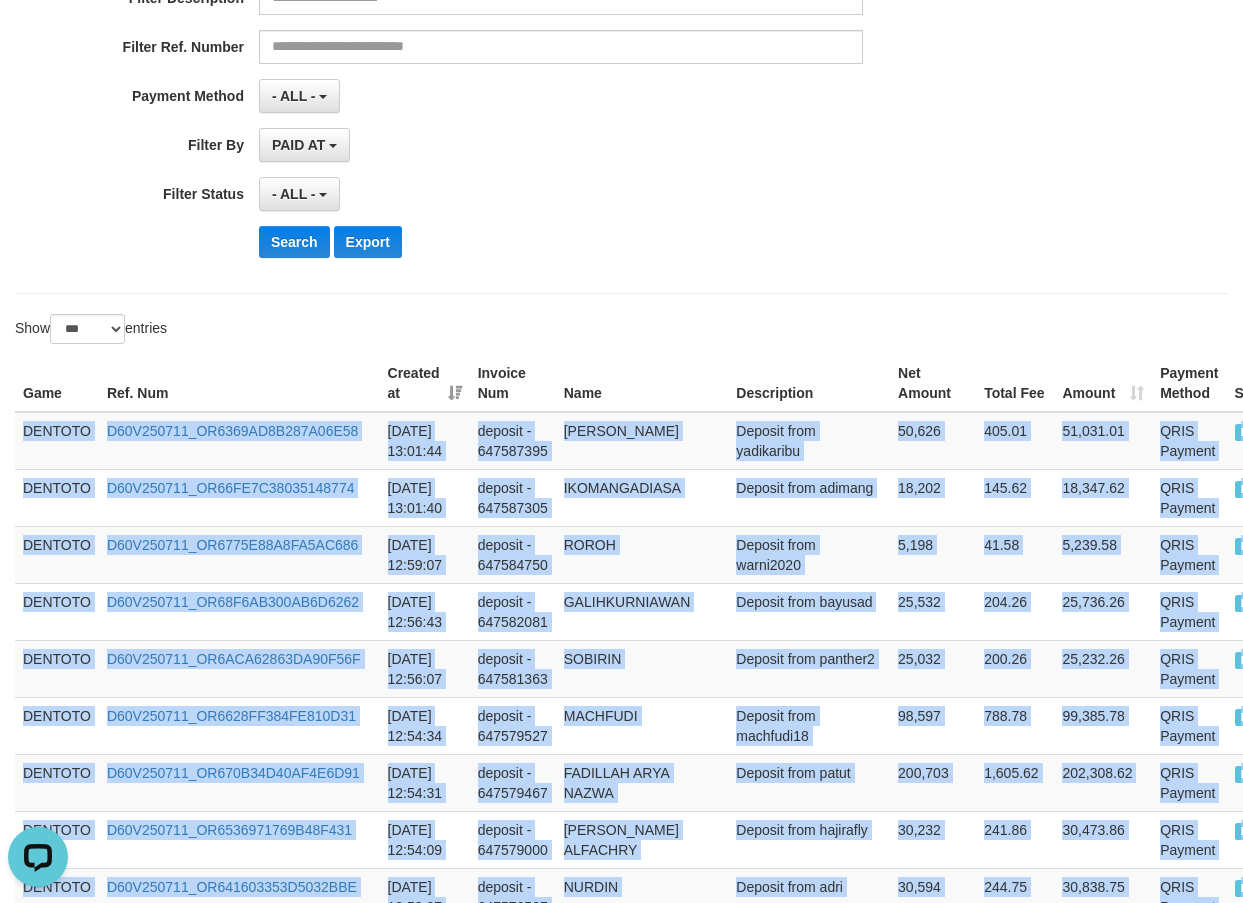scroll, scrollTop: 0, scrollLeft: 0, axis: both 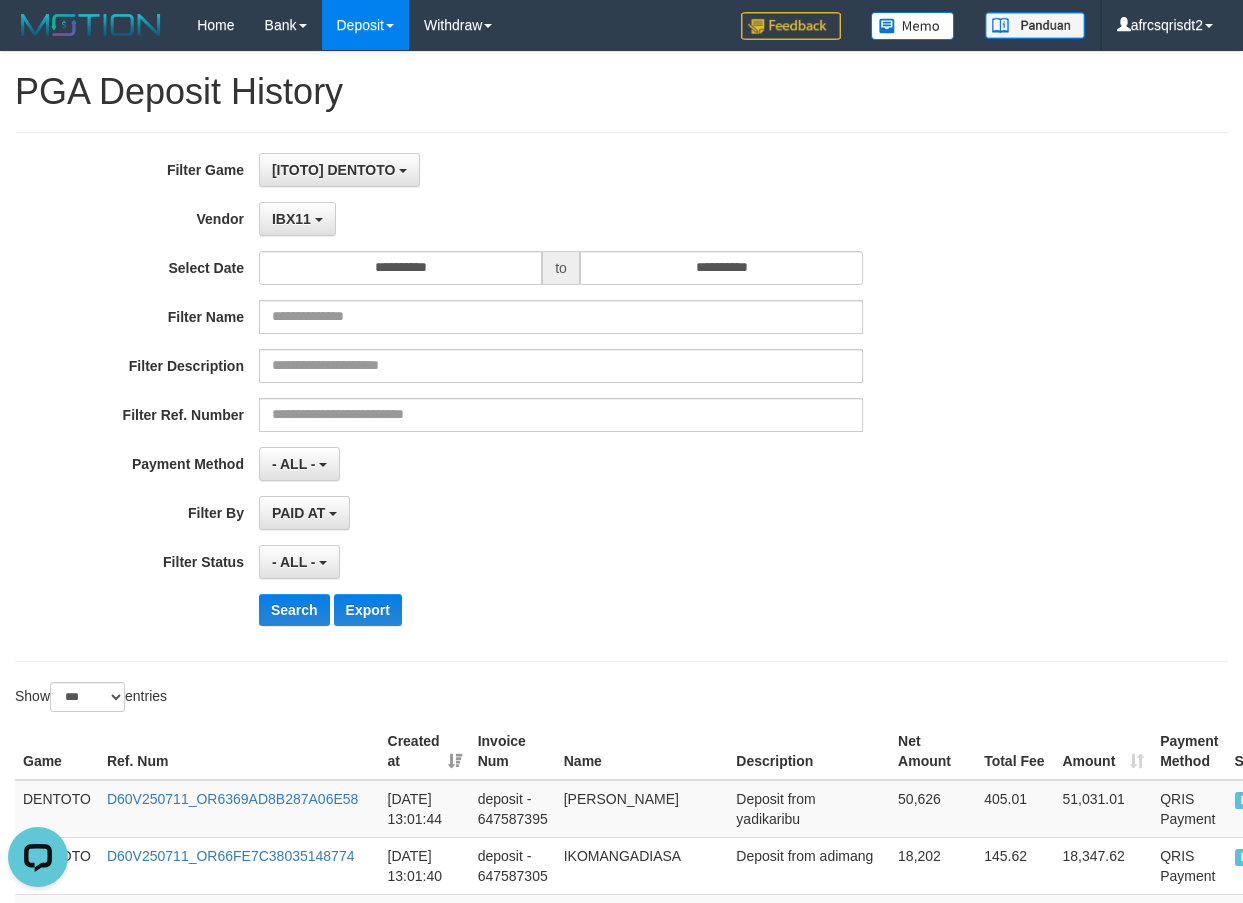 drag, startPoint x: 980, startPoint y: 138, endPoint x: 980, endPoint y: 115, distance: 23 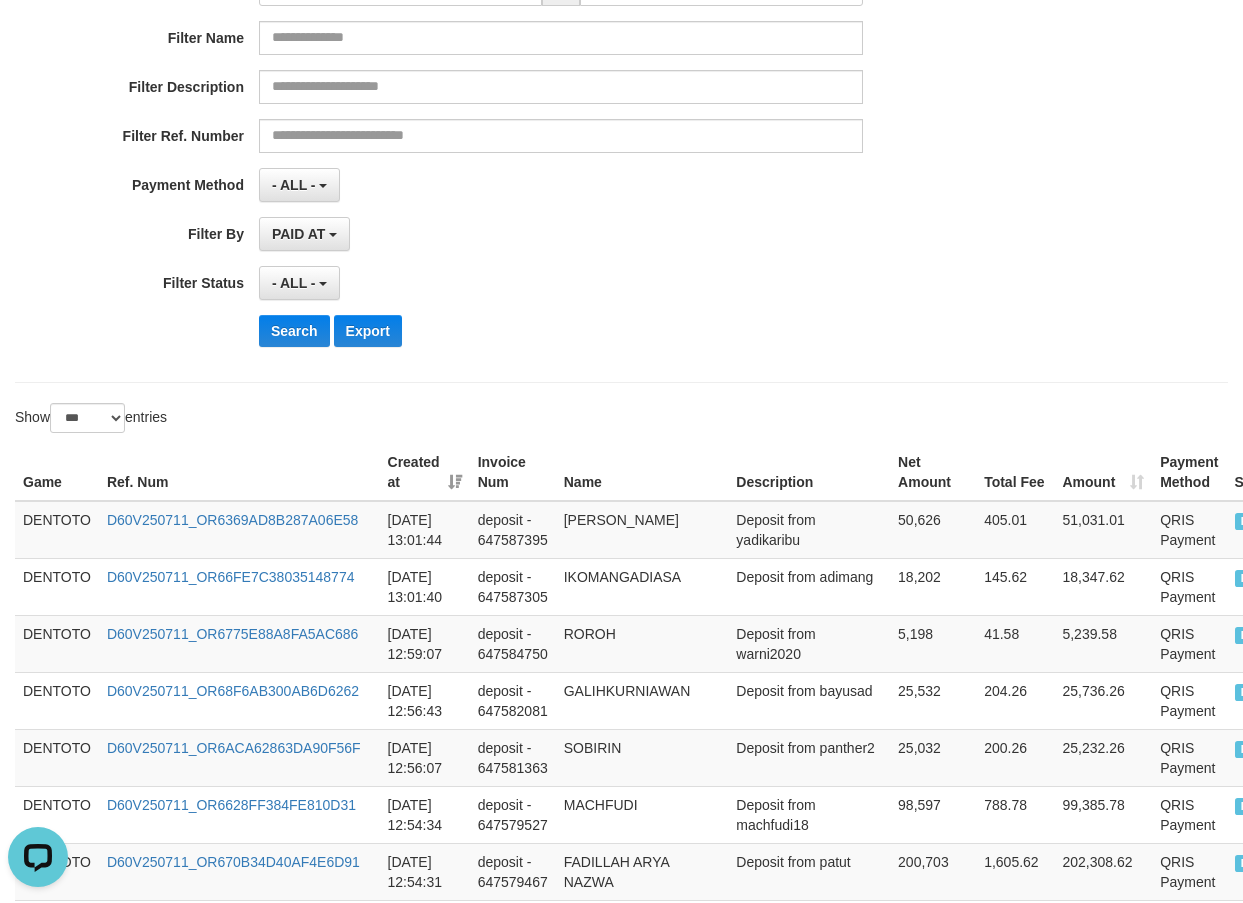 scroll, scrollTop: 333, scrollLeft: 0, axis: vertical 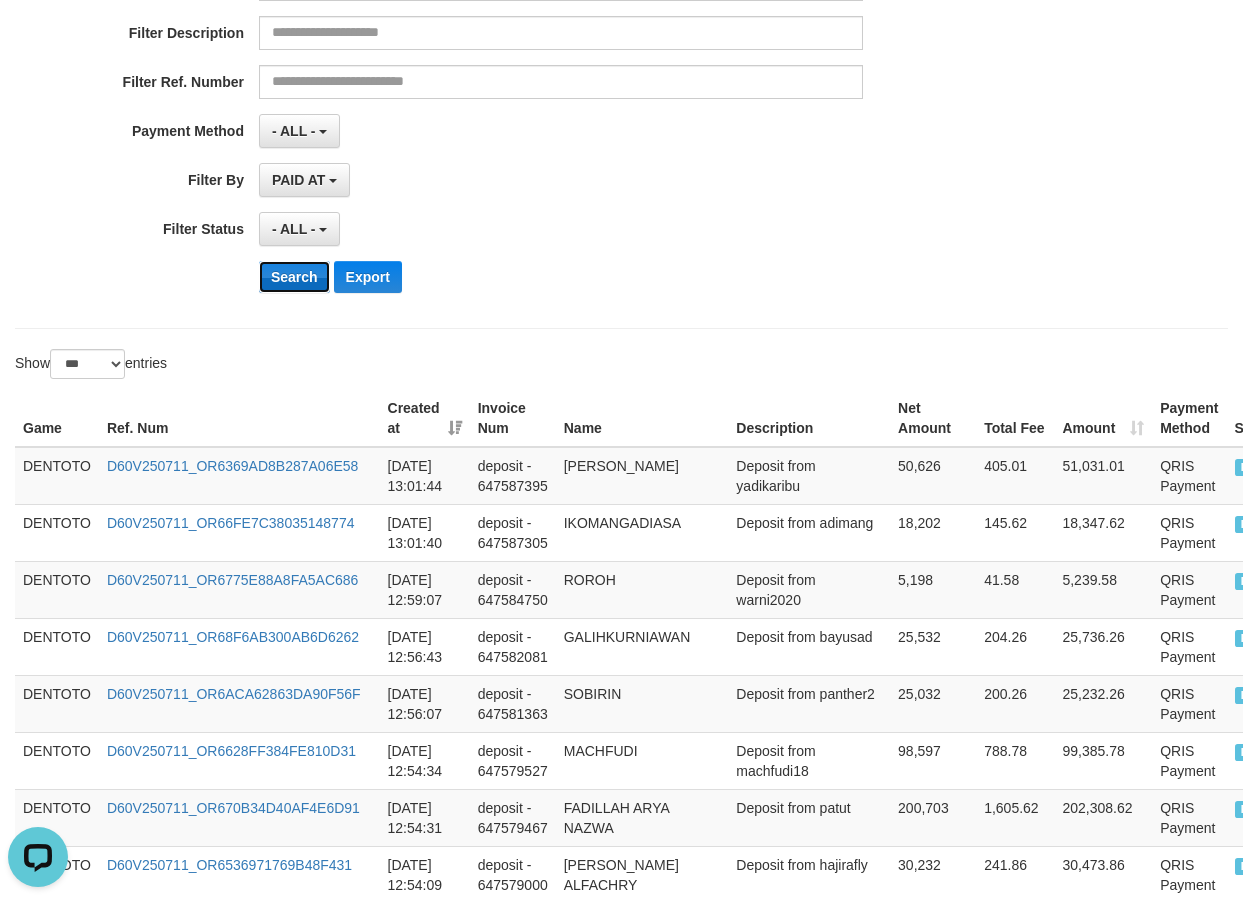 click on "Search" at bounding box center [294, 277] 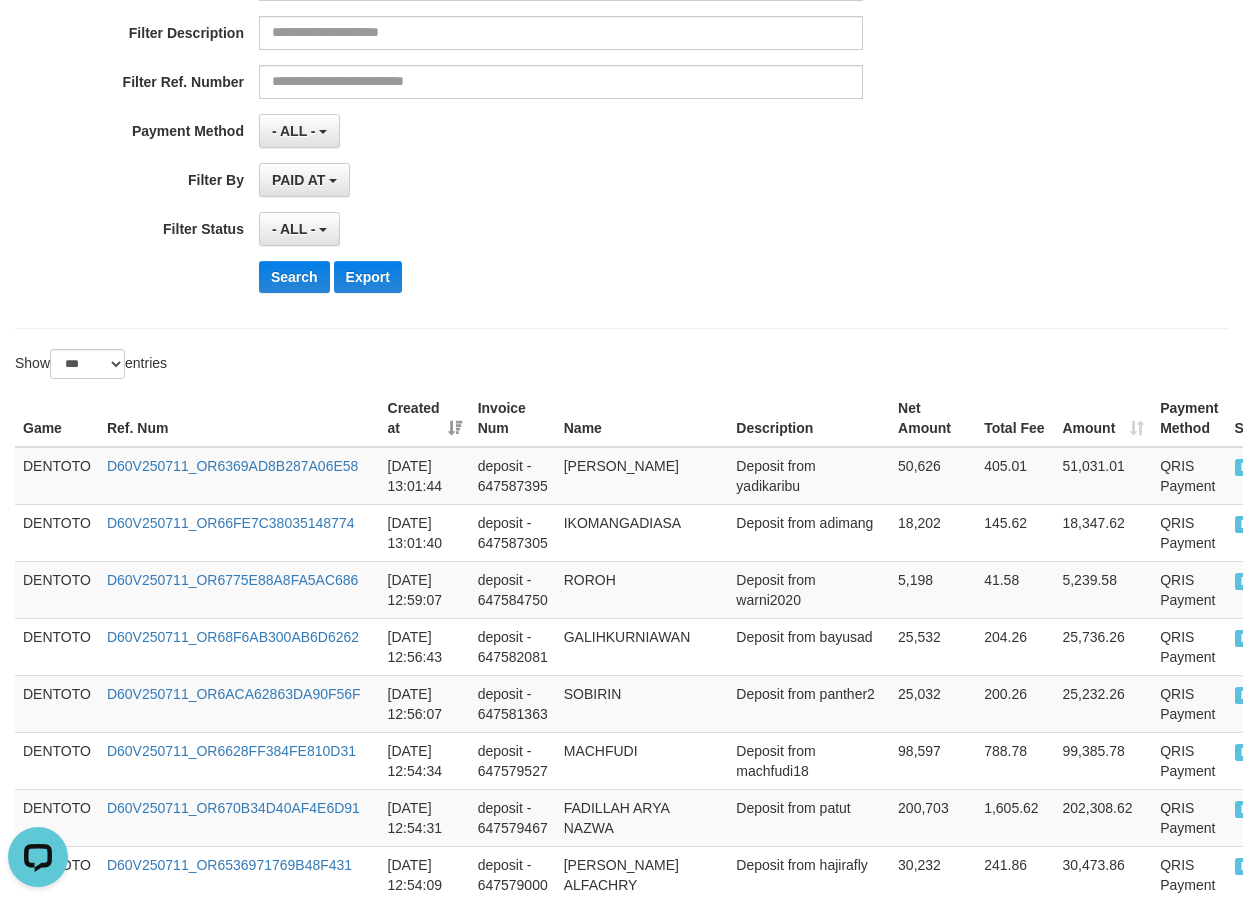 click on "**********" at bounding box center (621, 2996) 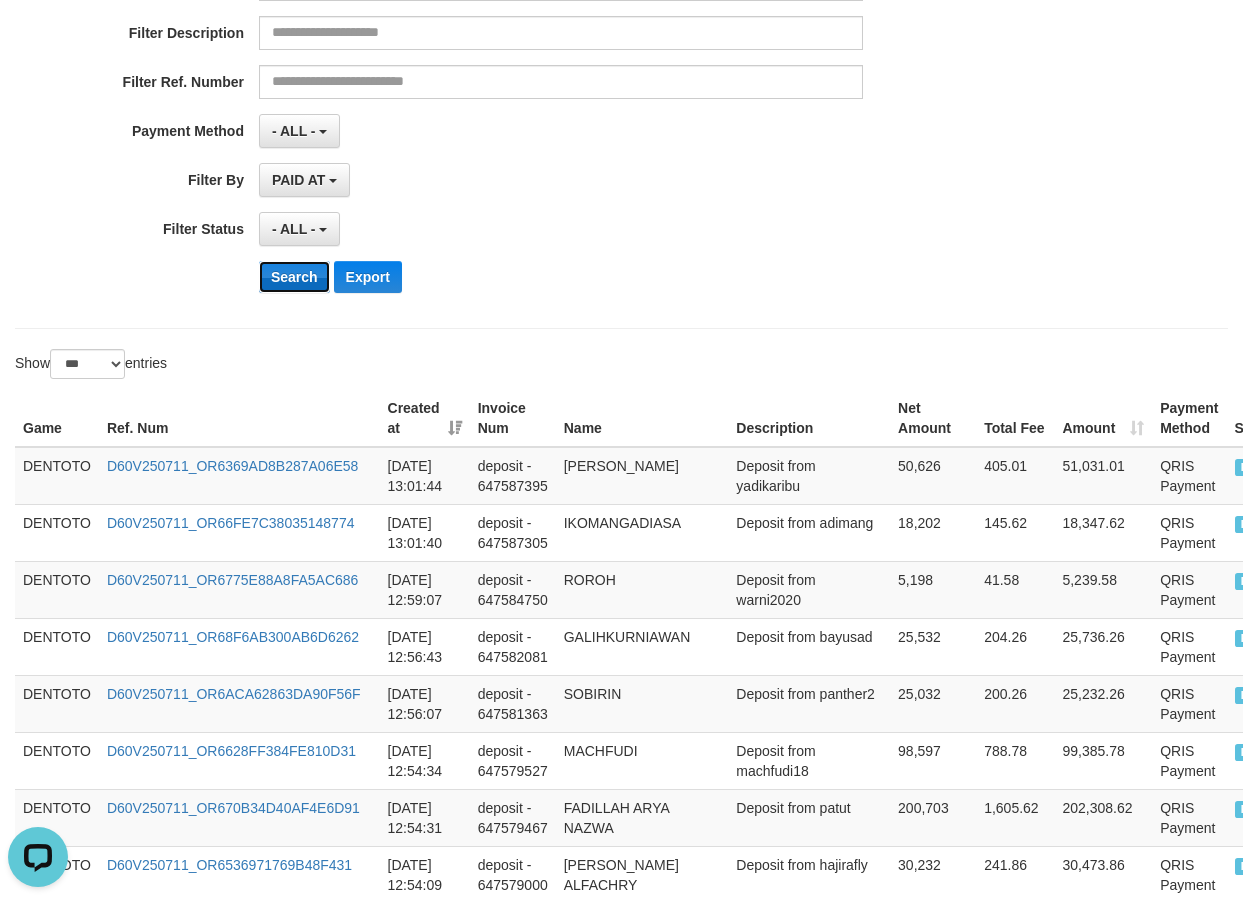 click on "Search" at bounding box center (294, 277) 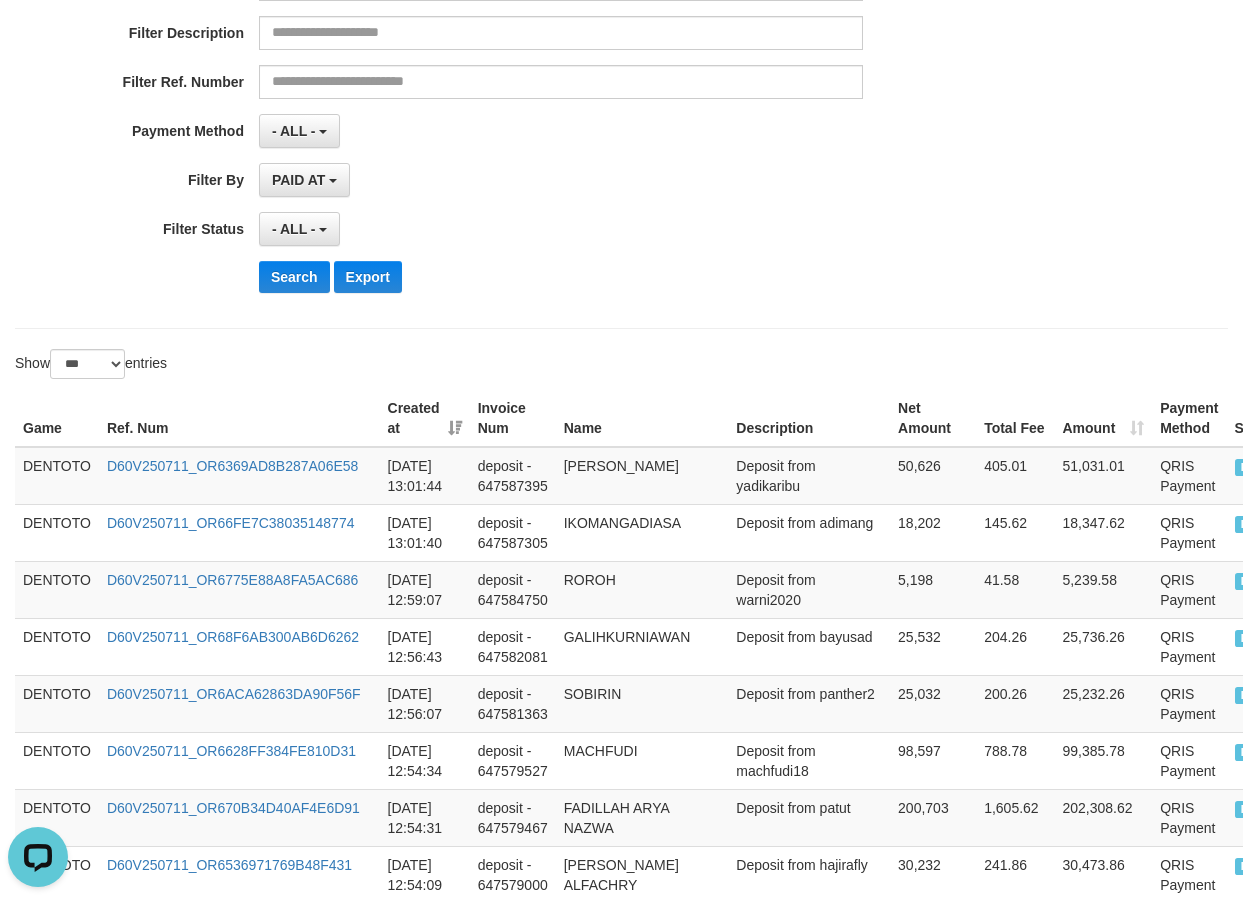 click on "DENTOTO" at bounding box center [57, 476] 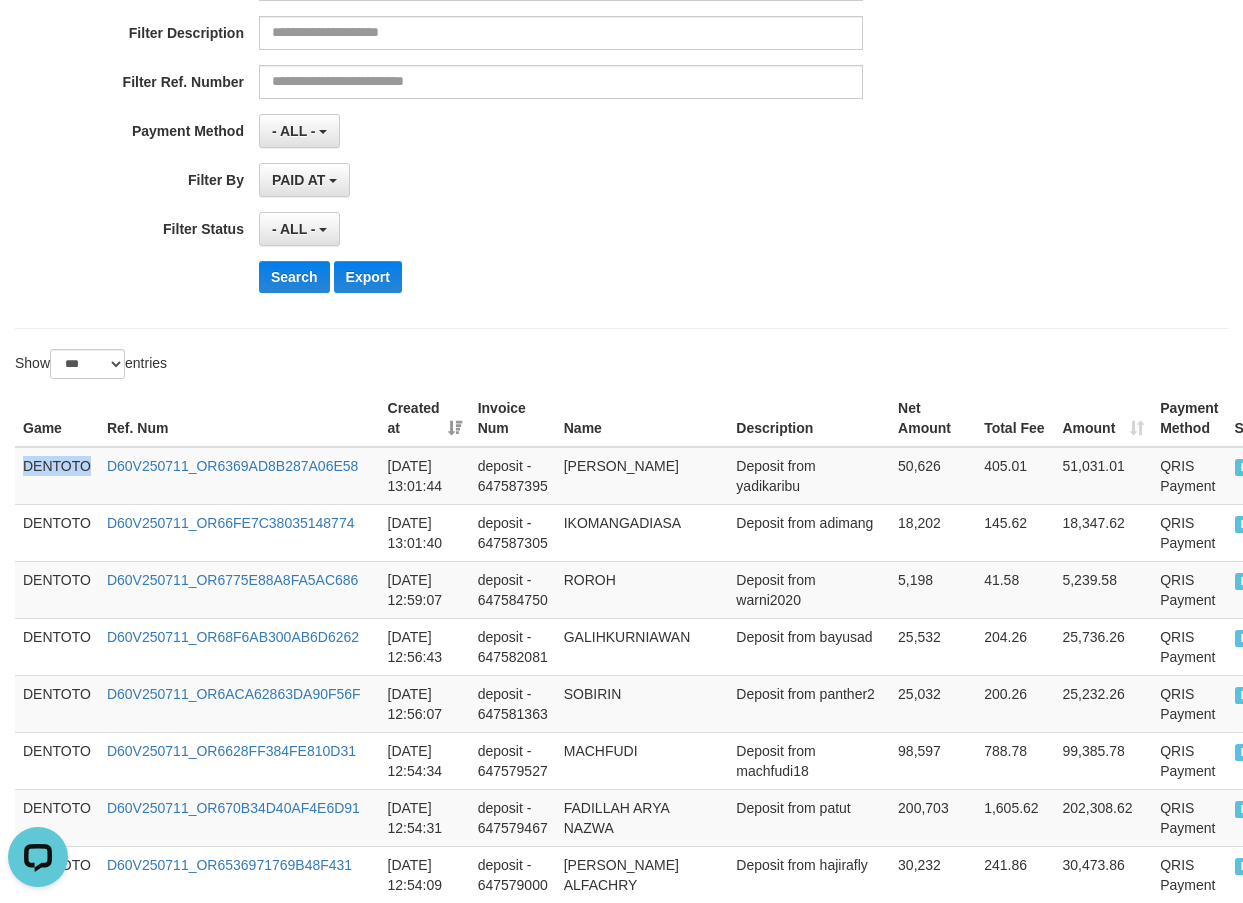 click on "DENTOTO" at bounding box center [57, 476] 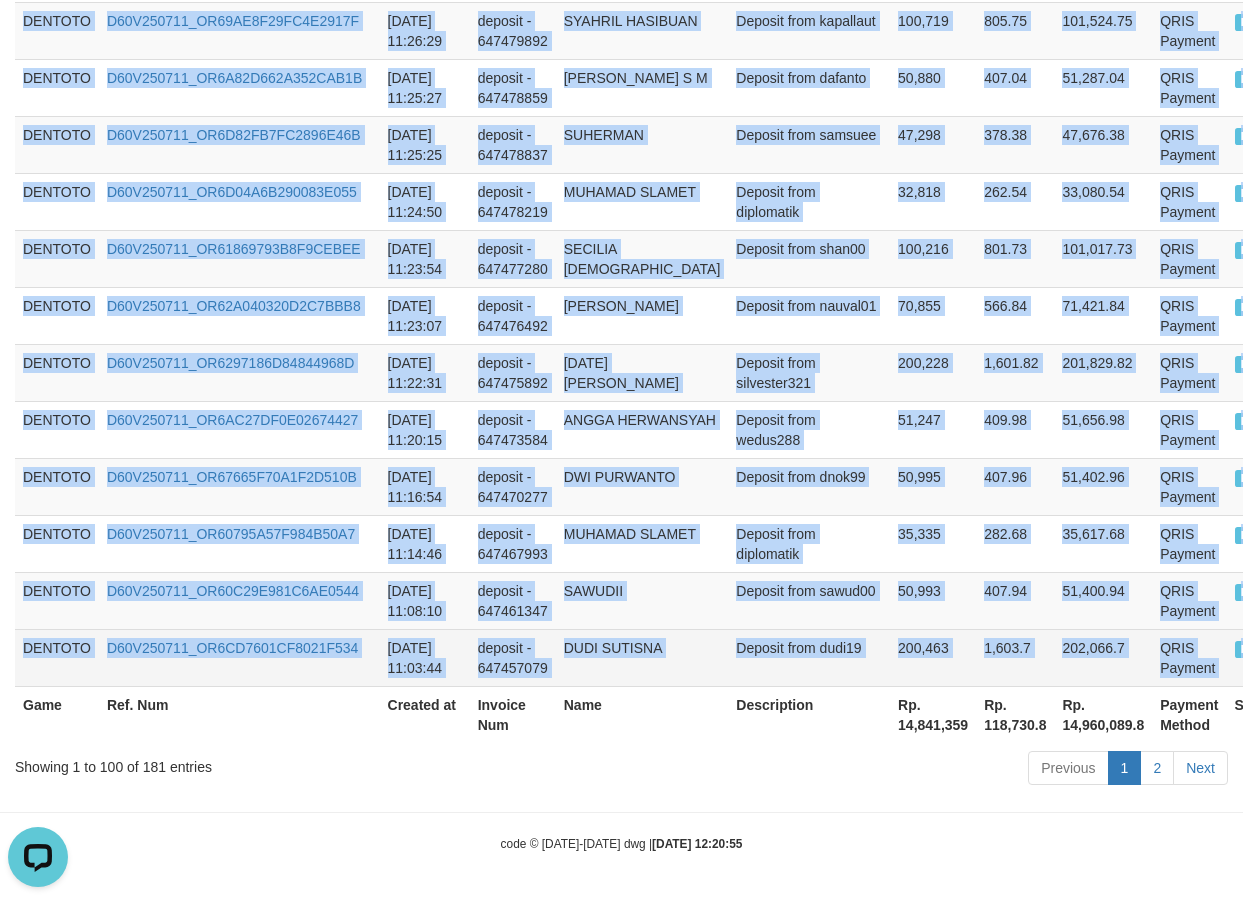 click on "P" at bounding box center [1256, 657] 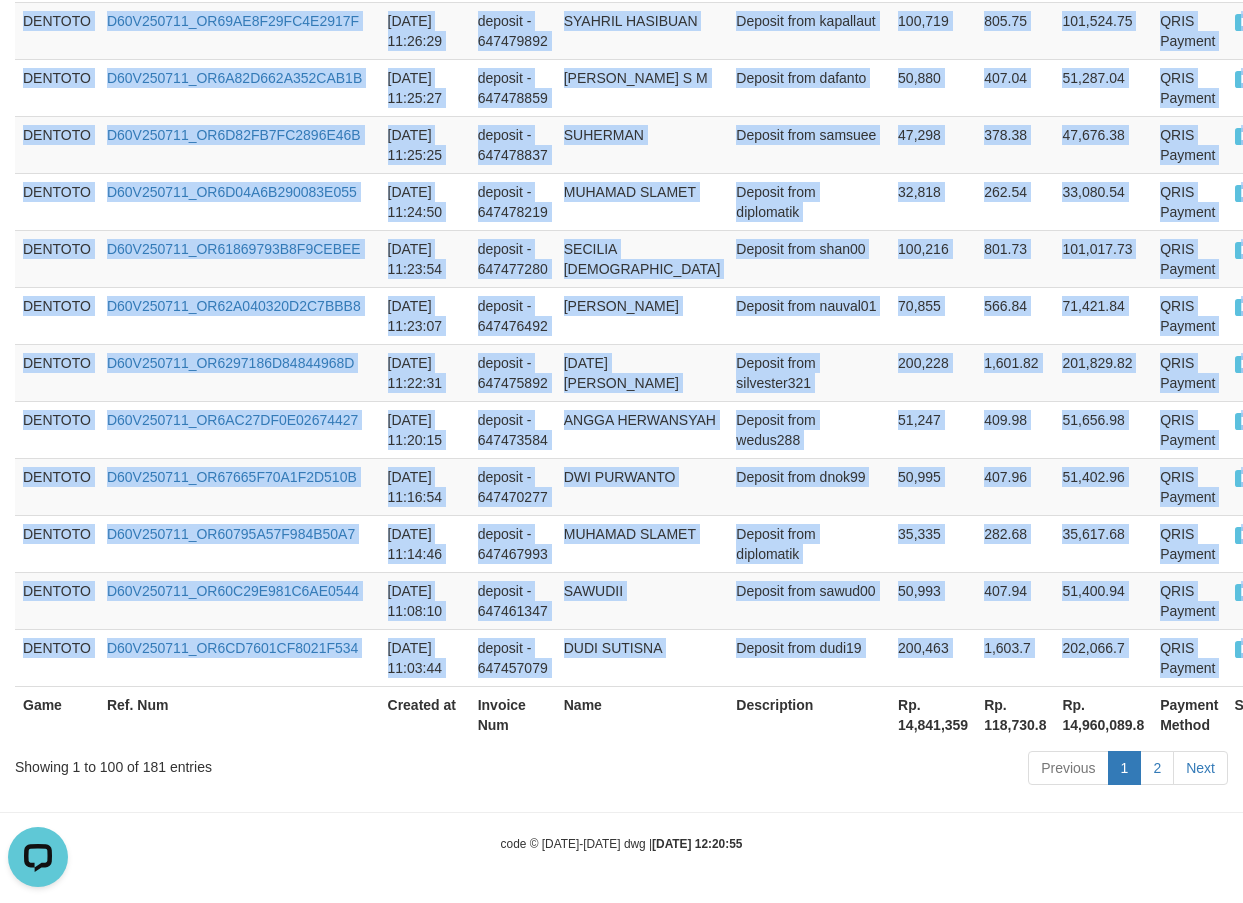 copy on "DENTOTO D60V250711_OR6369AD8B287A06E58 [DATE] 13:01:44 deposit - 647587395 YADI SAMBANI Deposit from yadikaribu 50,626 405.01 51,031.01 QRIS Payment P   DENTOTO D60V250711_OR66FE7C38035148774 [DATE] 13:01:40 deposit - 647587305 IKOMANGADIASA Deposit from adimang 18,202 145.62 18,347.62 QRIS Payment P   DENTOTO D60V250711_OR6775E88A8FA5AC686 [DATE] 12:59:07 deposit - 647584750 ROROH Deposit from warni2020 5,198 41.58 5,239.58 QRIS Payment P   DENTOTO D60V250711_OR68F6AB300AB6D6262 [DATE] 12:56:43 deposit - 647582081 [GEOGRAPHIC_DATA] Deposit from bayusad 25,532 204.26 25,736.26 QRIS Payment P   DENTOTO D60V250711_OR6ACA62863DA90F56F [DATE] 12:56:07 deposit - 647581363 SOBIRIN Deposit from panther2 25,032 200.26 25,232.26 QRIS Payment P   DENTOTO D60V250711_OR6628FF384FE810D31 [DATE] 12:54:34 deposit - 647579527 MACHFUDI Deposit from machfudi18 98,597 788.78 99,385.78 QRIS Payment P   DENTOTO D60V250711_OR670B34D40AF4E6D91 [DATE] 12:54:31 deposit - 647579467 FADILLAH ARYA NAZWA Depos..." 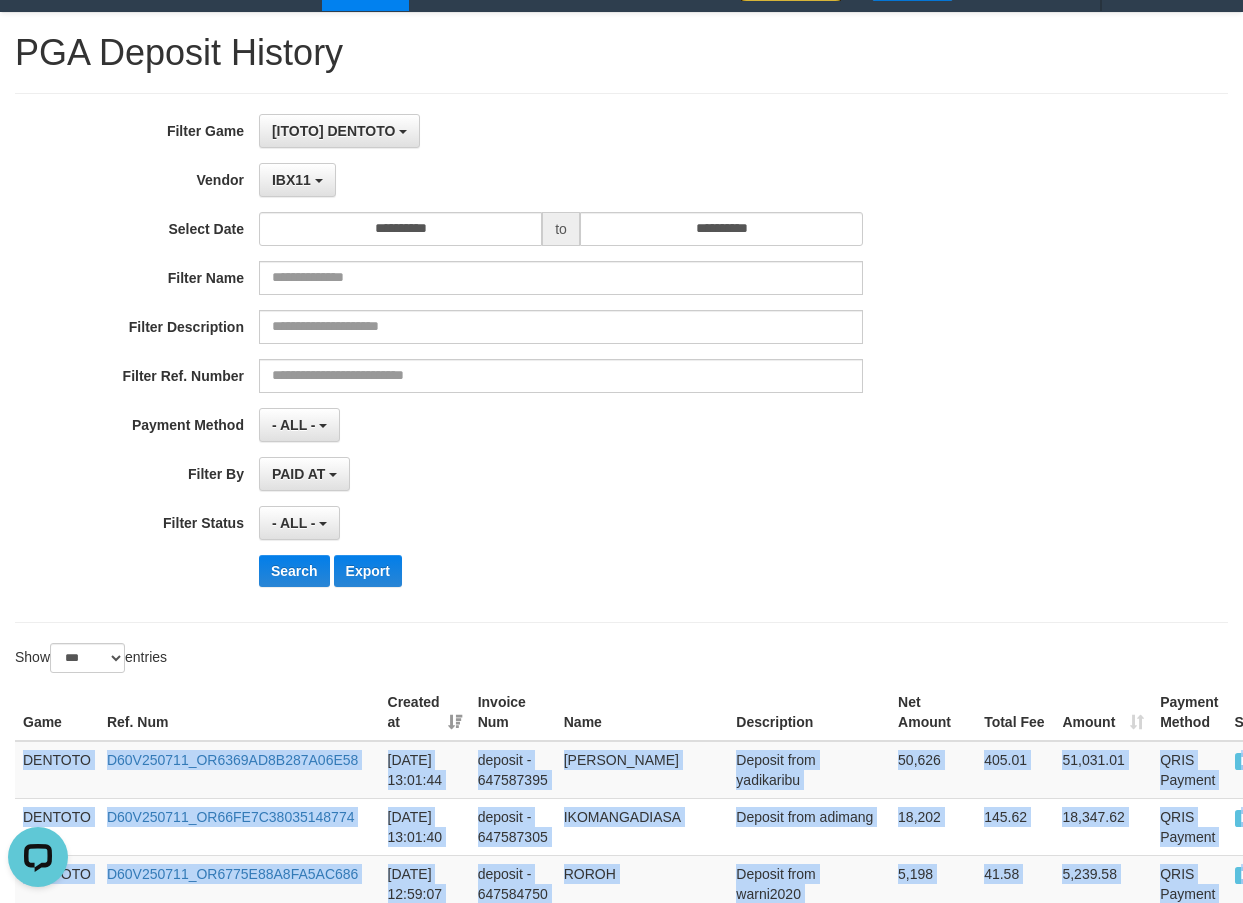 scroll, scrollTop: 0, scrollLeft: 0, axis: both 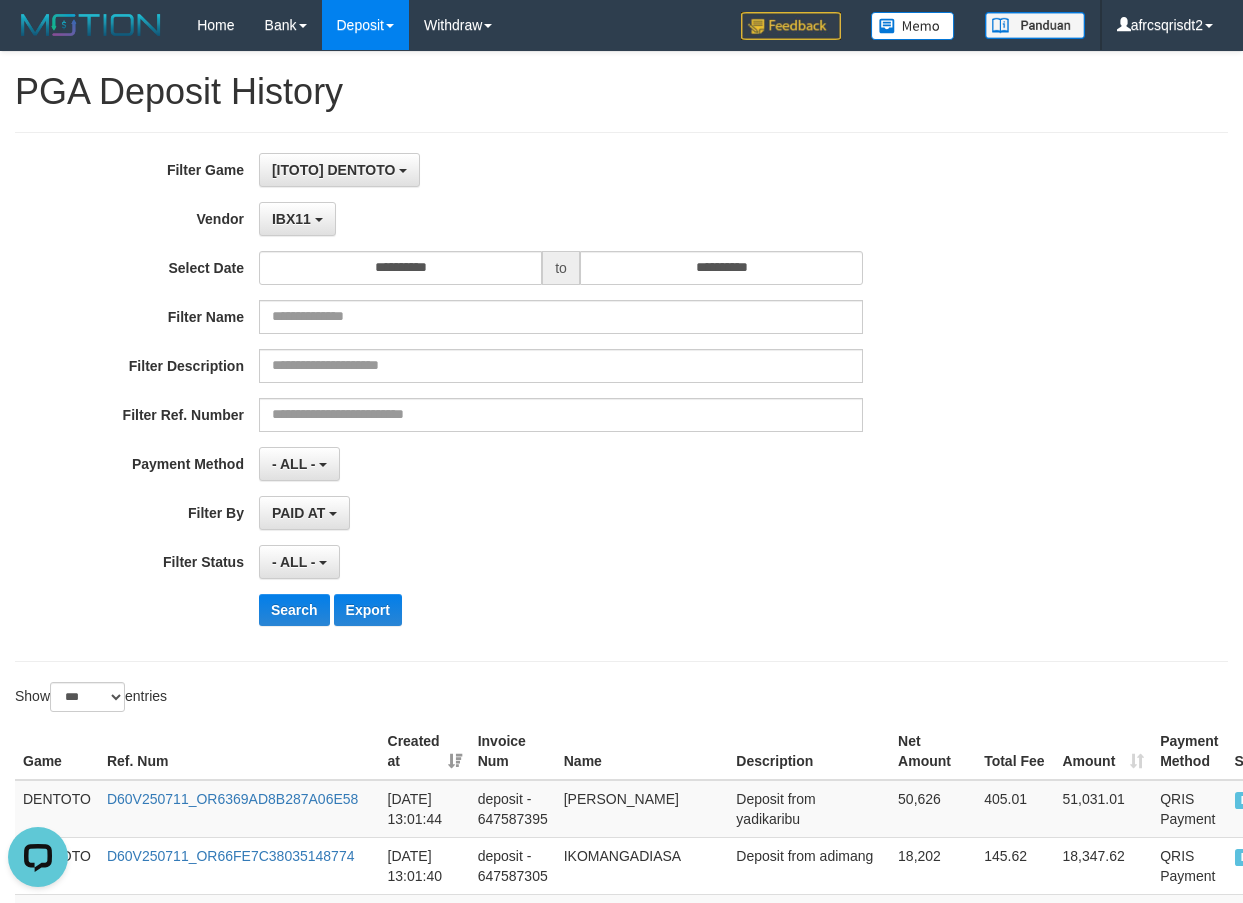 click on "**********" at bounding box center [621, 397] 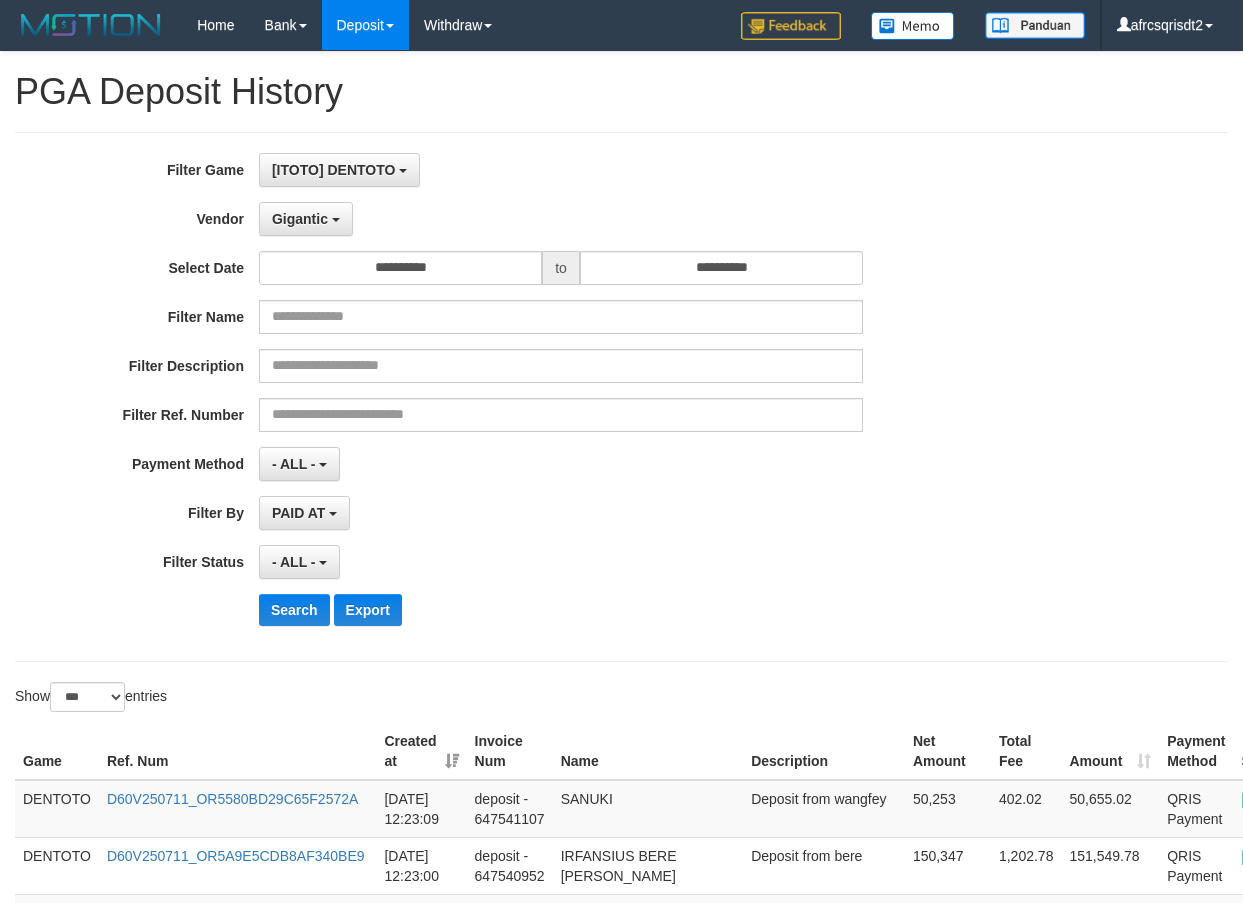 select on "**********" 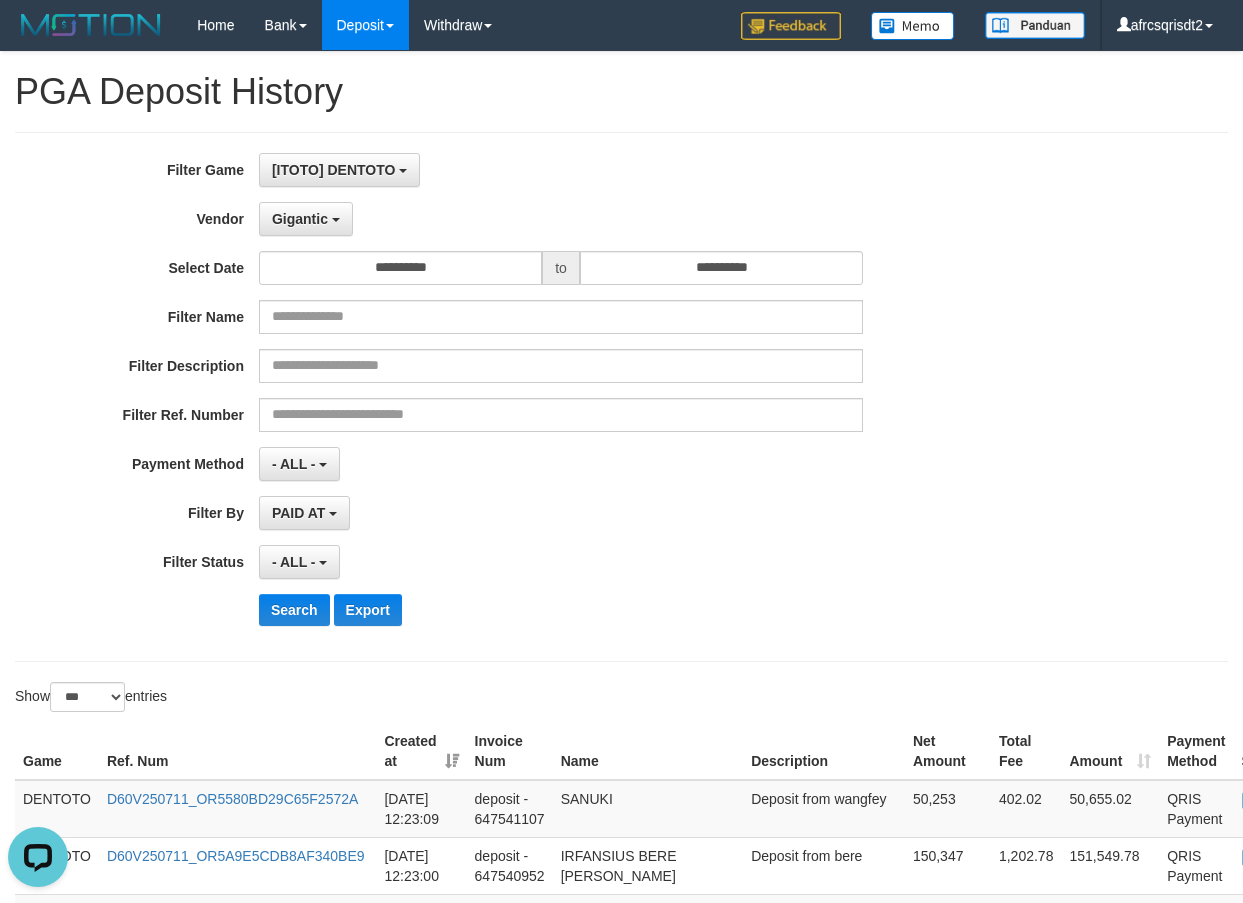 scroll, scrollTop: 0, scrollLeft: 0, axis: both 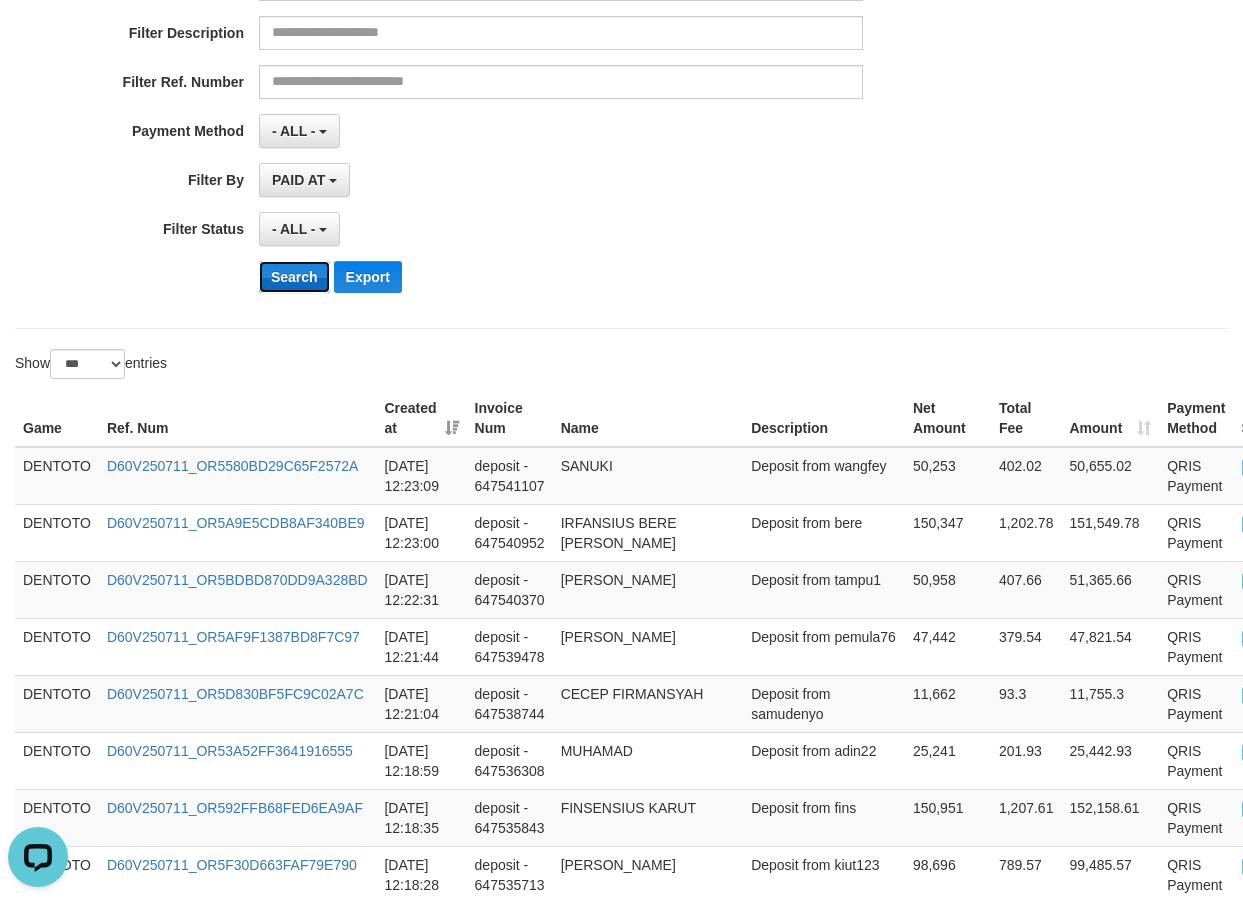 click on "Search" at bounding box center [294, 277] 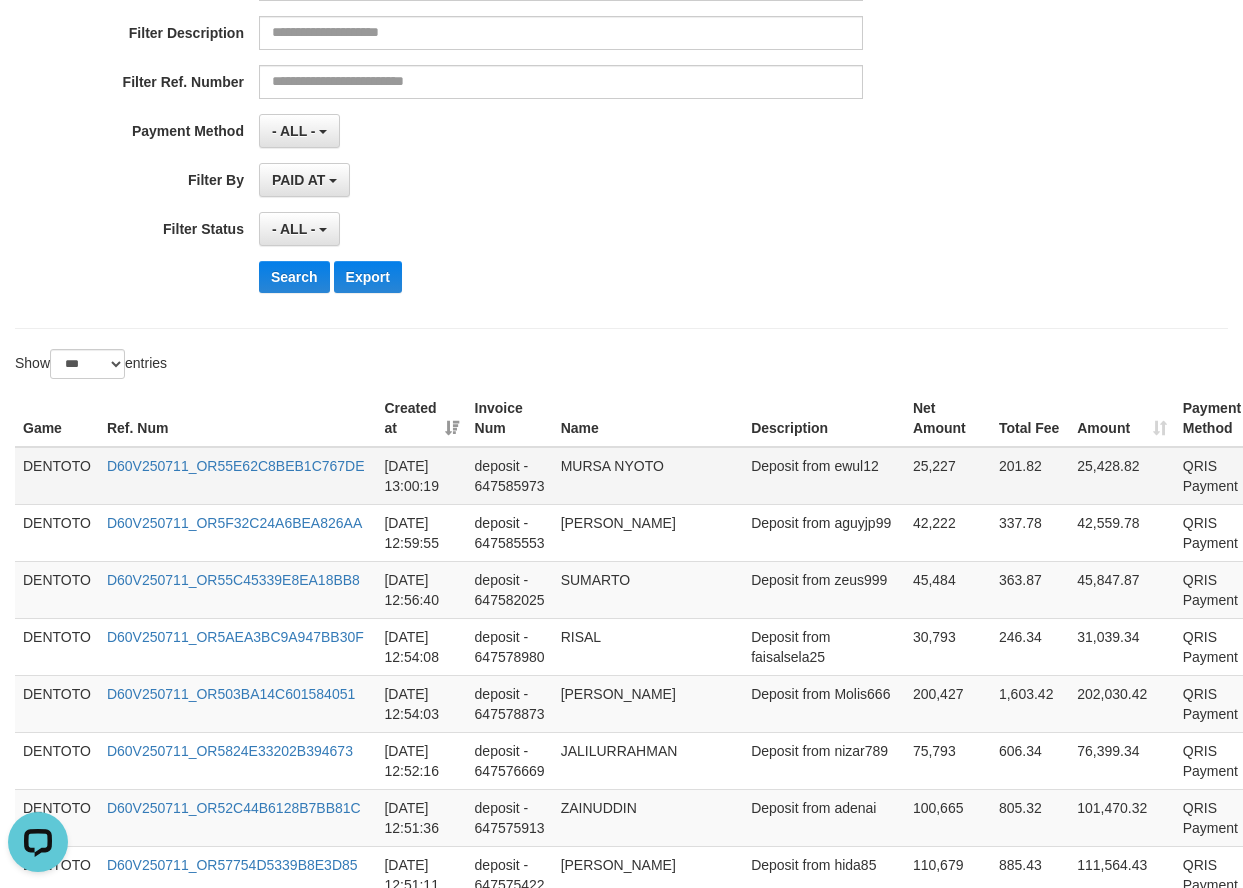 click on "DENTOTO" at bounding box center [57, 476] 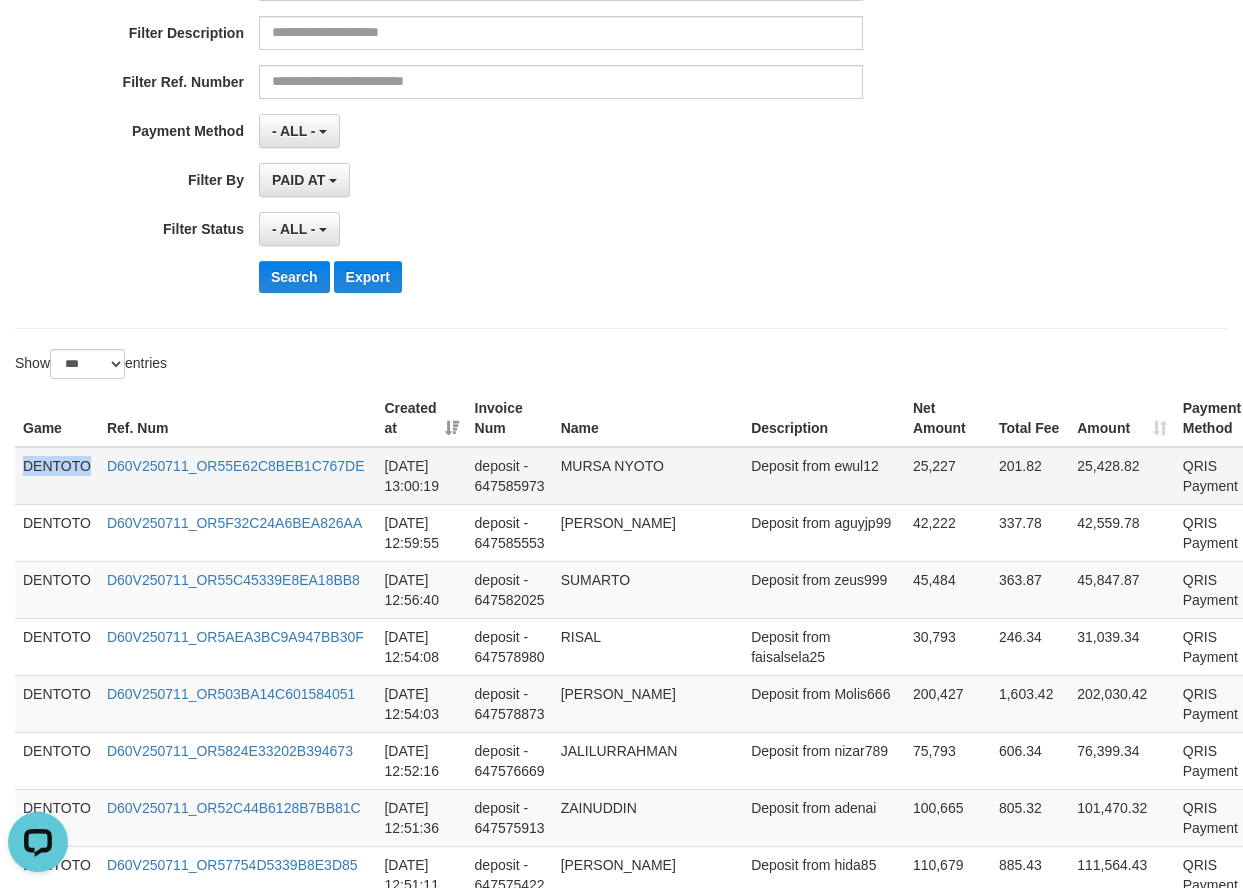 click on "DENTOTO" at bounding box center [57, 476] 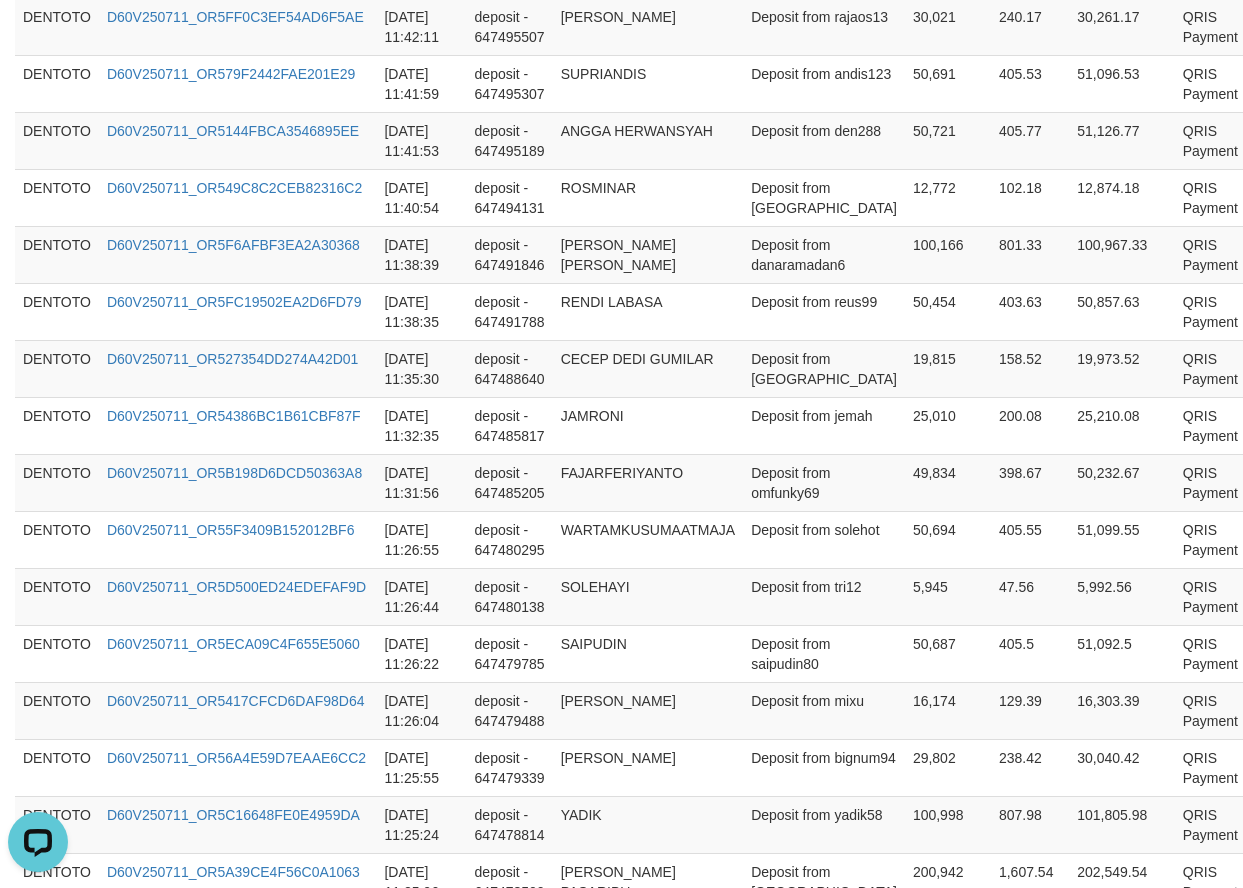 scroll, scrollTop: 5809, scrollLeft: 0, axis: vertical 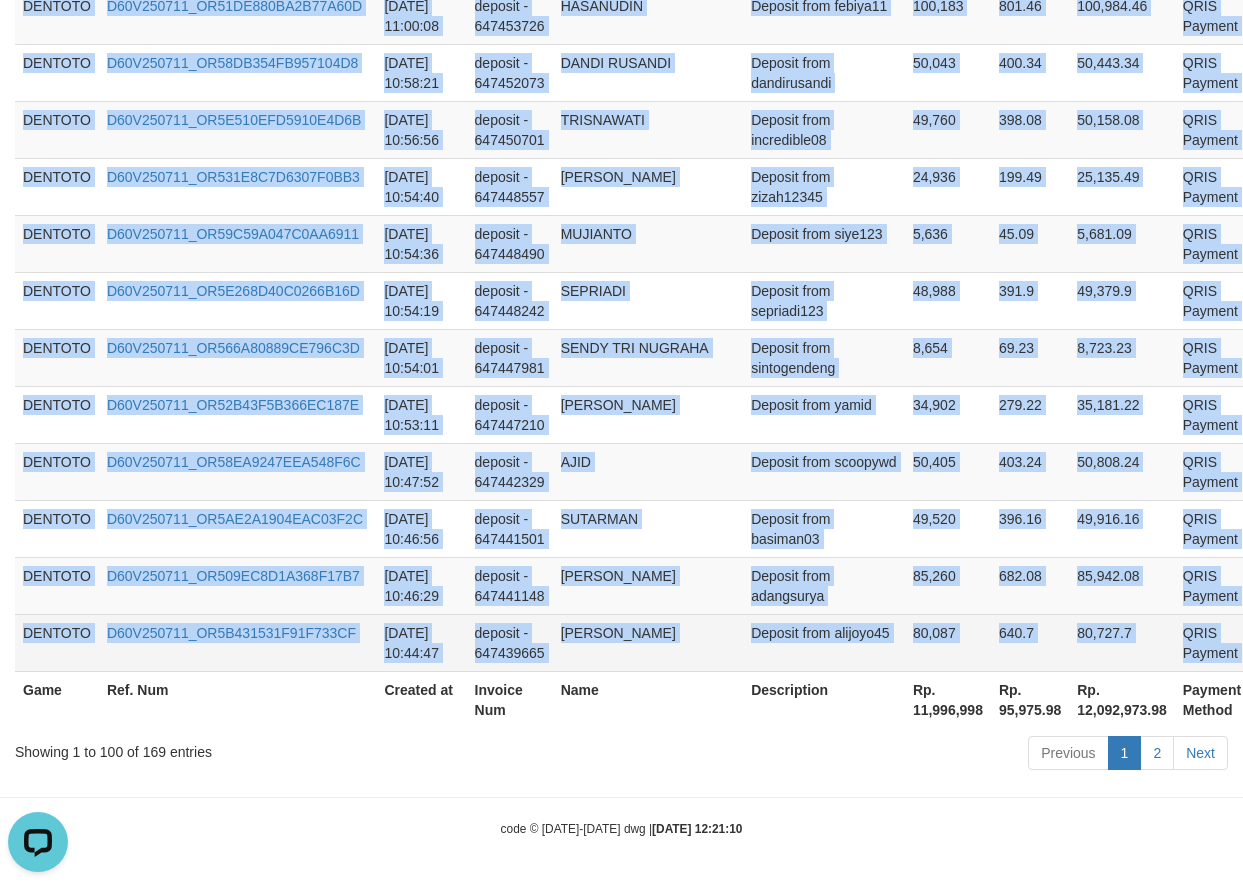 click on "P" at bounding box center [1267, 634] 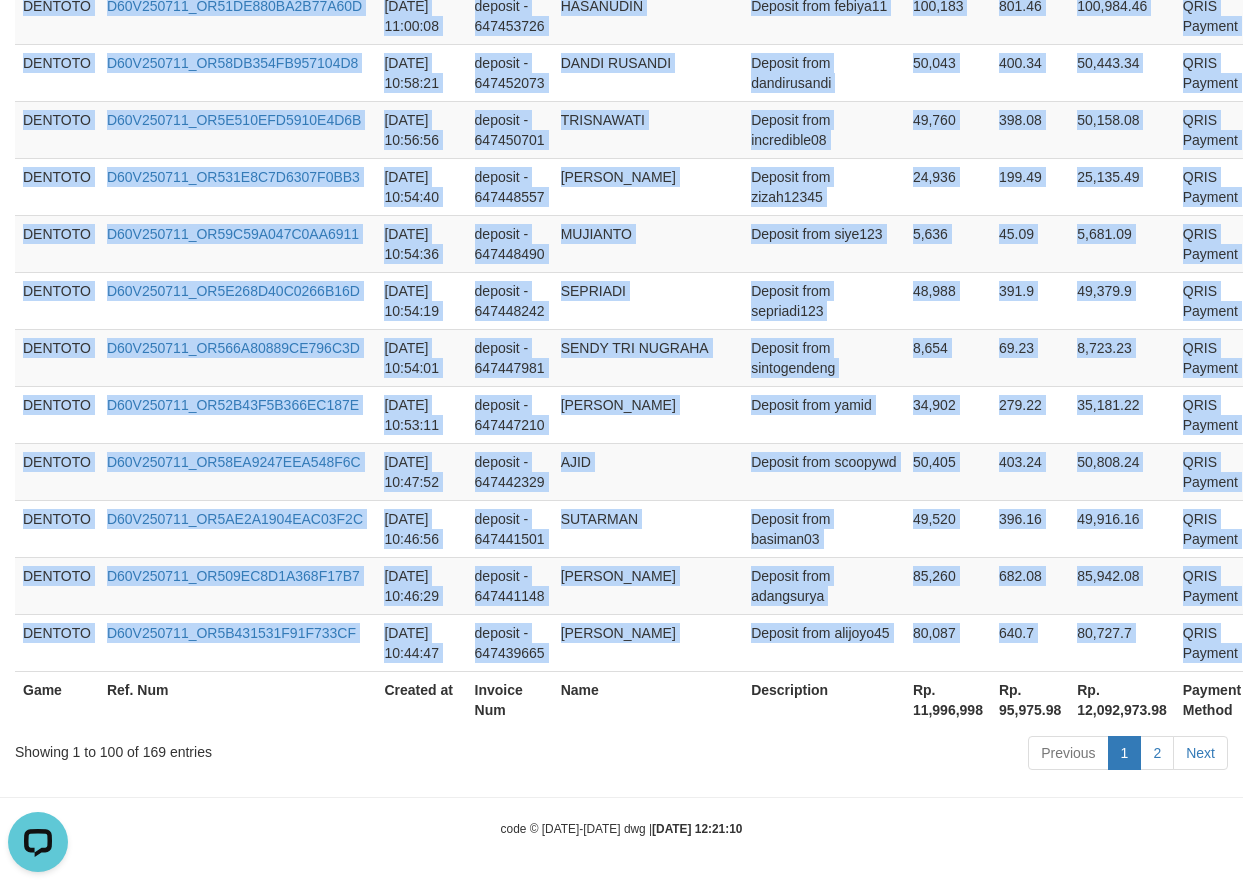 copy on "DENTOTO D60V250711_OR55E62C8BEB1C767DE 2025-07-11 13:00:19 deposit - 647585973 MURSA NYOTO Deposit from ewul12 25,227 201.82 25,428.82 QRIS Payment P   DENTOTO D60V250711_OR5F32C24A6BEA826AA 2025-07-11 12:59:55 deposit - 647585553 AGUY GUNAWAN Deposit from aguyjp99 42,222 337.78 42,559.78 QRIS Payment P   DENTOTO D60V250711_OR55C45339E8EA18BB8 2025-07-11 12:56:40 deposit - 647582025 SUMARTO Deposit from zeus999 45,484 363.87 45,847.87 QRIS Payment P   DENTOTO D60V250711_OR5AEA3BC9A947BB30F 2025-07-11 12:54:08 deposit - 647578980 RISAL Deposit from faisalsela25 30,793 246.34 31,039.34 QRIS Payment P   DENTOTO D60V250711_OR503BA14C601584051 2025-07-11 12:54:03 deposit - 647578873 IVAN OKTAVIANA Deposit from Molis666 200,427 1,603.42 202,030.42 QRIS Payment P   DENTOTO D60V250711_OR5824E33202B394673 2025-07-11 12:52:16 deposit - 647576669 JALILURRAHMAN Deposit from nizar789 75,793 606.34 76,399.34 QRIS Payment P   DENTOTO D60V250711_OR52C44B6128B7BB81C 2025-07-11 12:51:36 deposit - 647575913 ZAINUDDIN Deposit..." 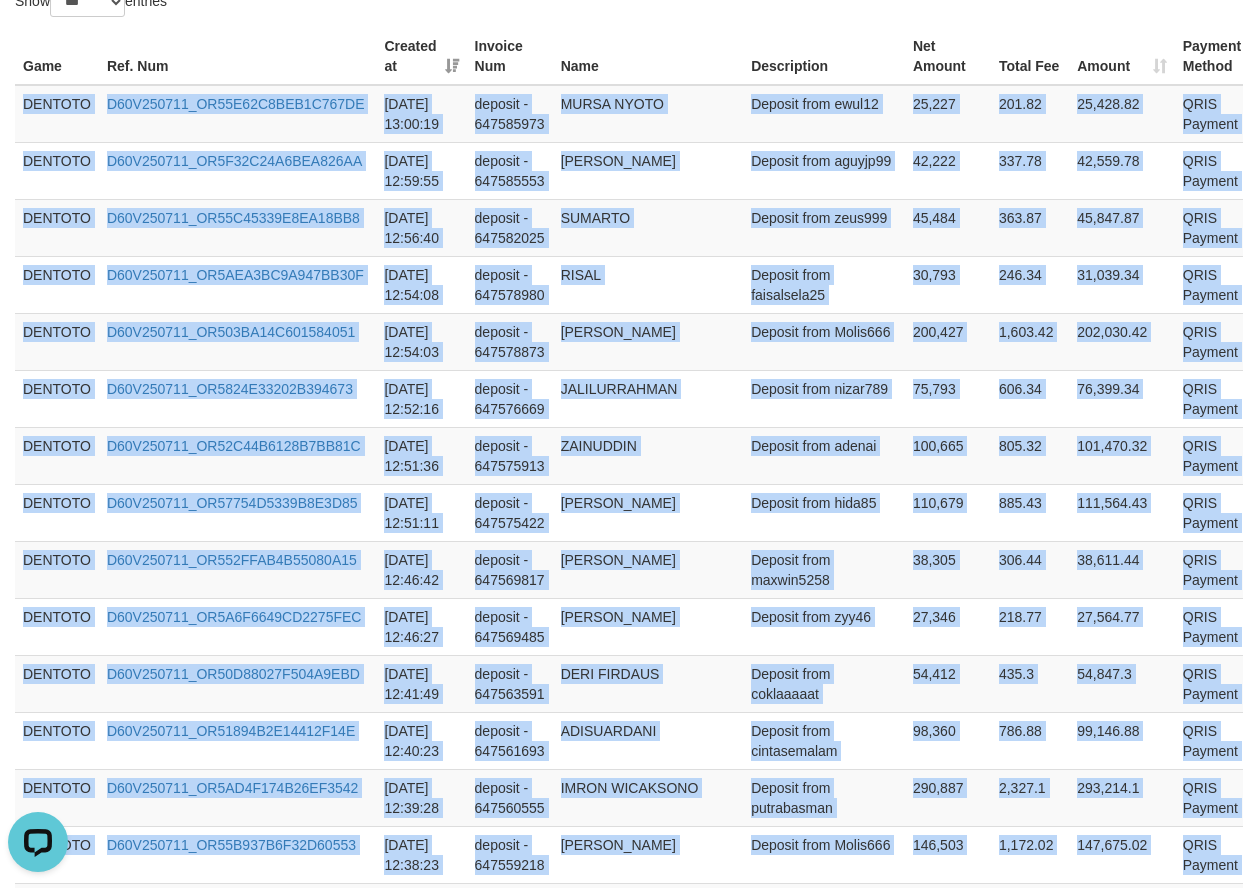 scroll, scrollTop: 0, scrollLeft: 0, axis: both 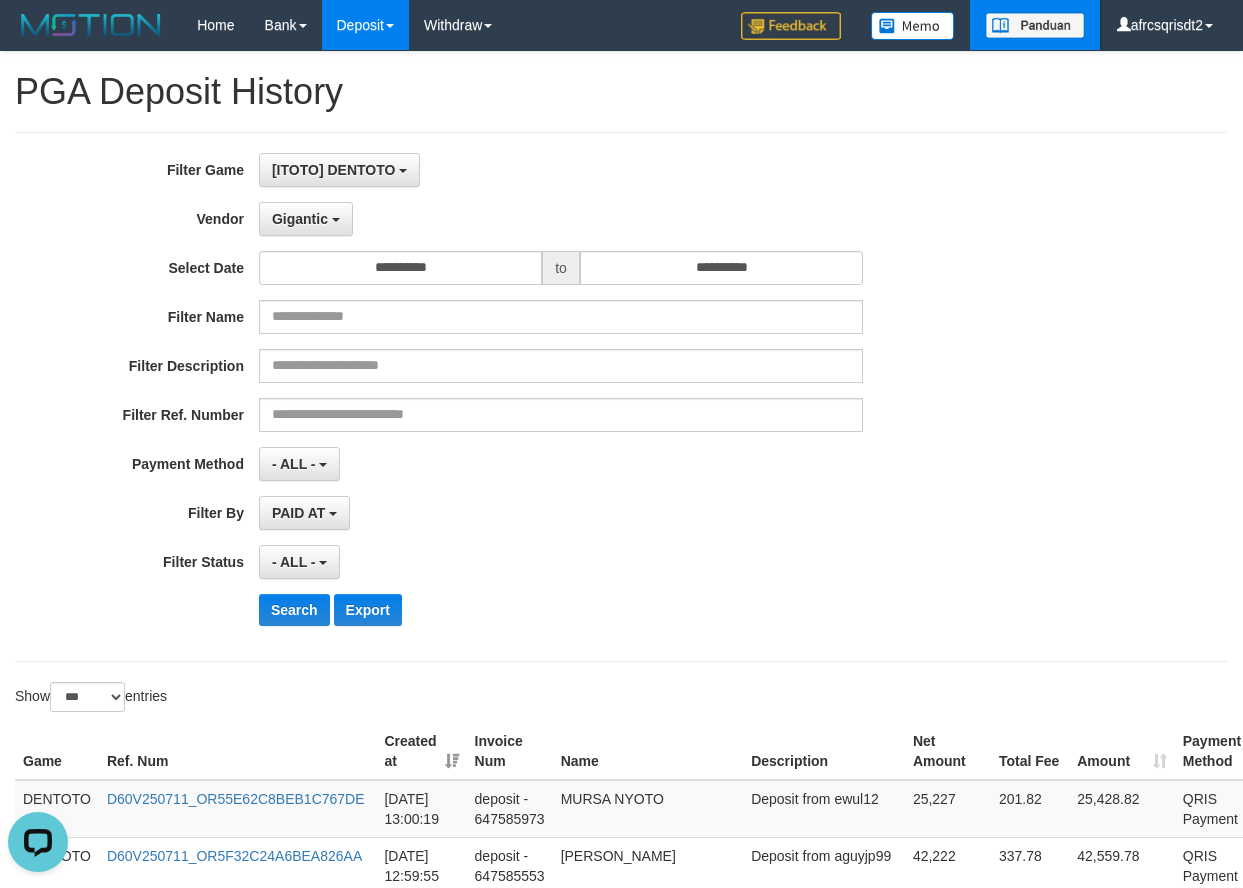 drag, startPoint x: 1039, startPoint y: 150, endPoint x: 994, endPoint y: 3, distance: 153.73354 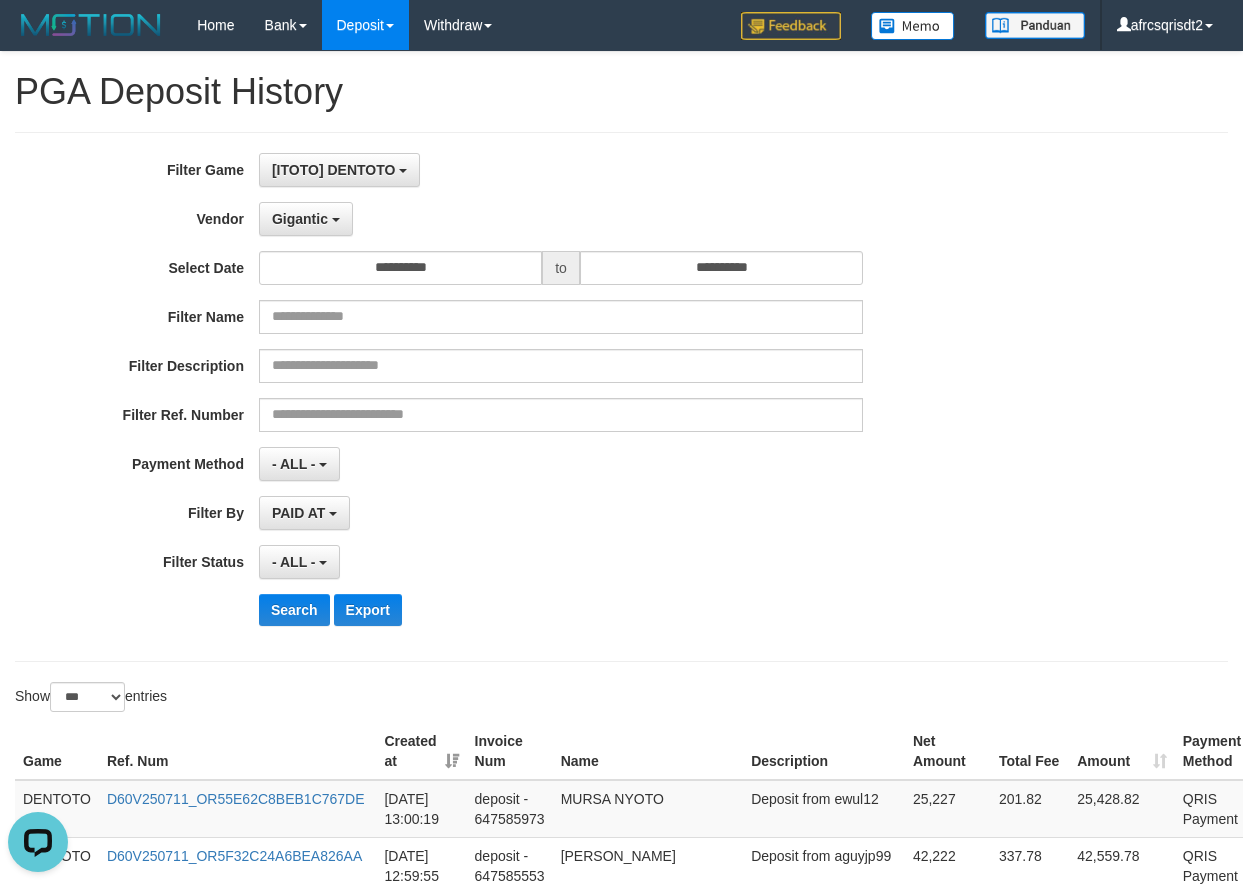 scroll, scrollTop: 333, scrollLeft: 0, axis: vertical 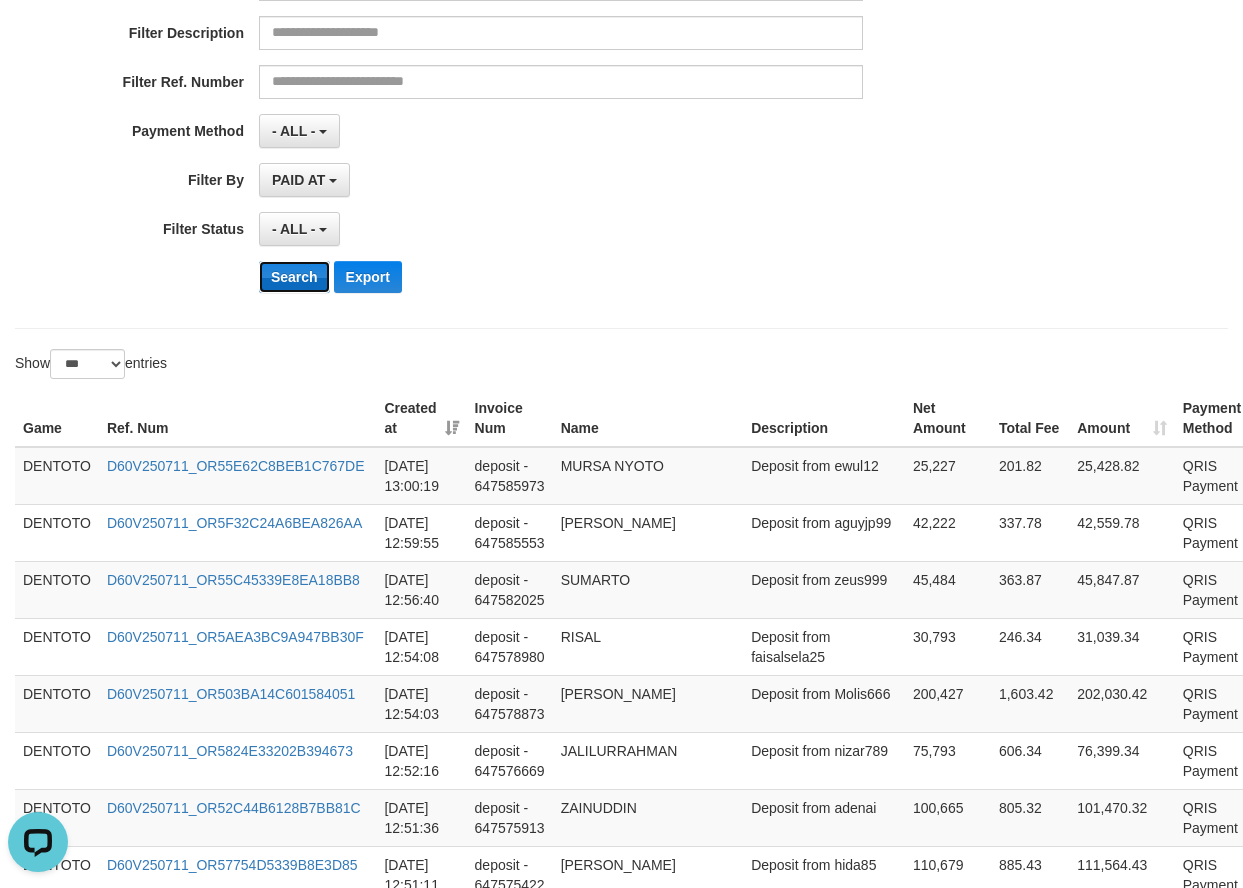 click on "Search" at bounding box center [294, 277] 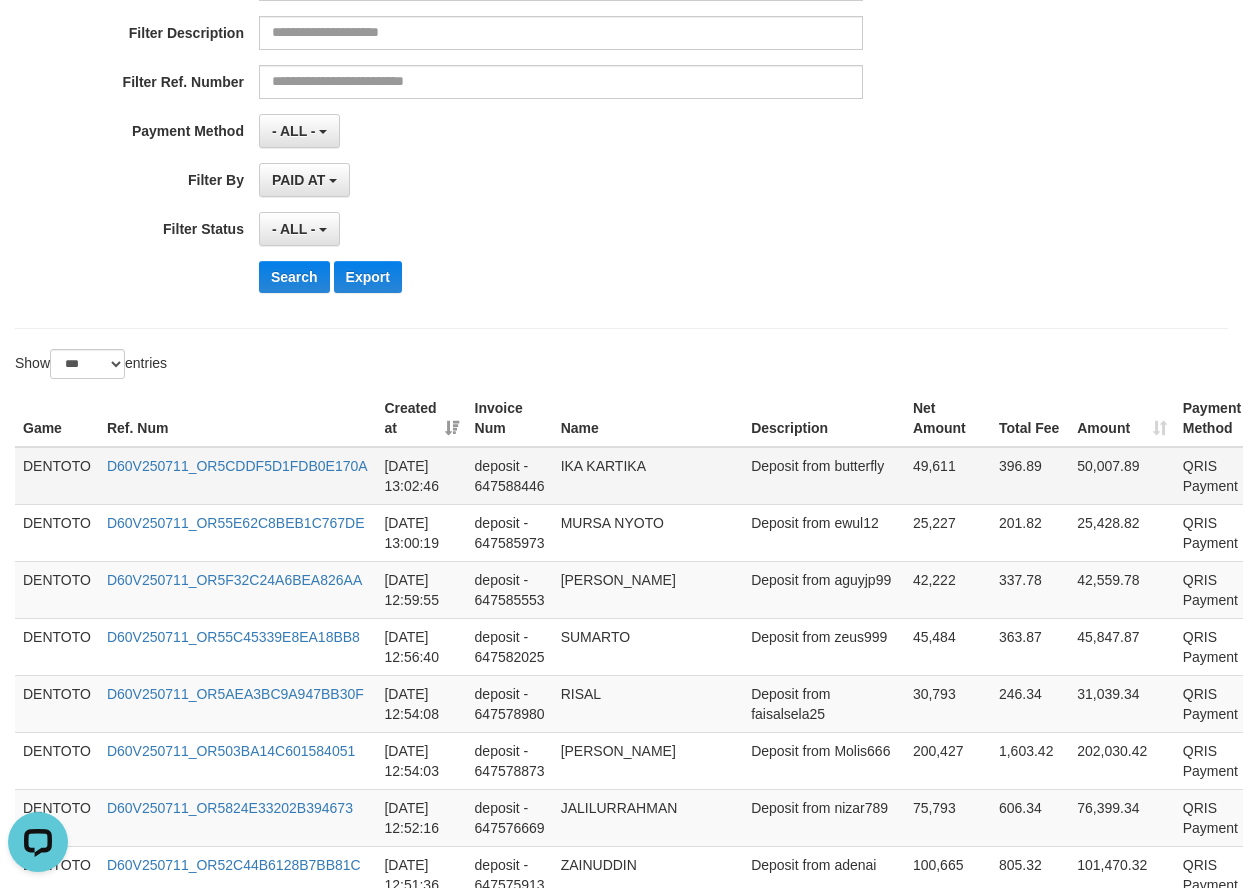 click on "DENTOTO" at bounding box center (57, 476) 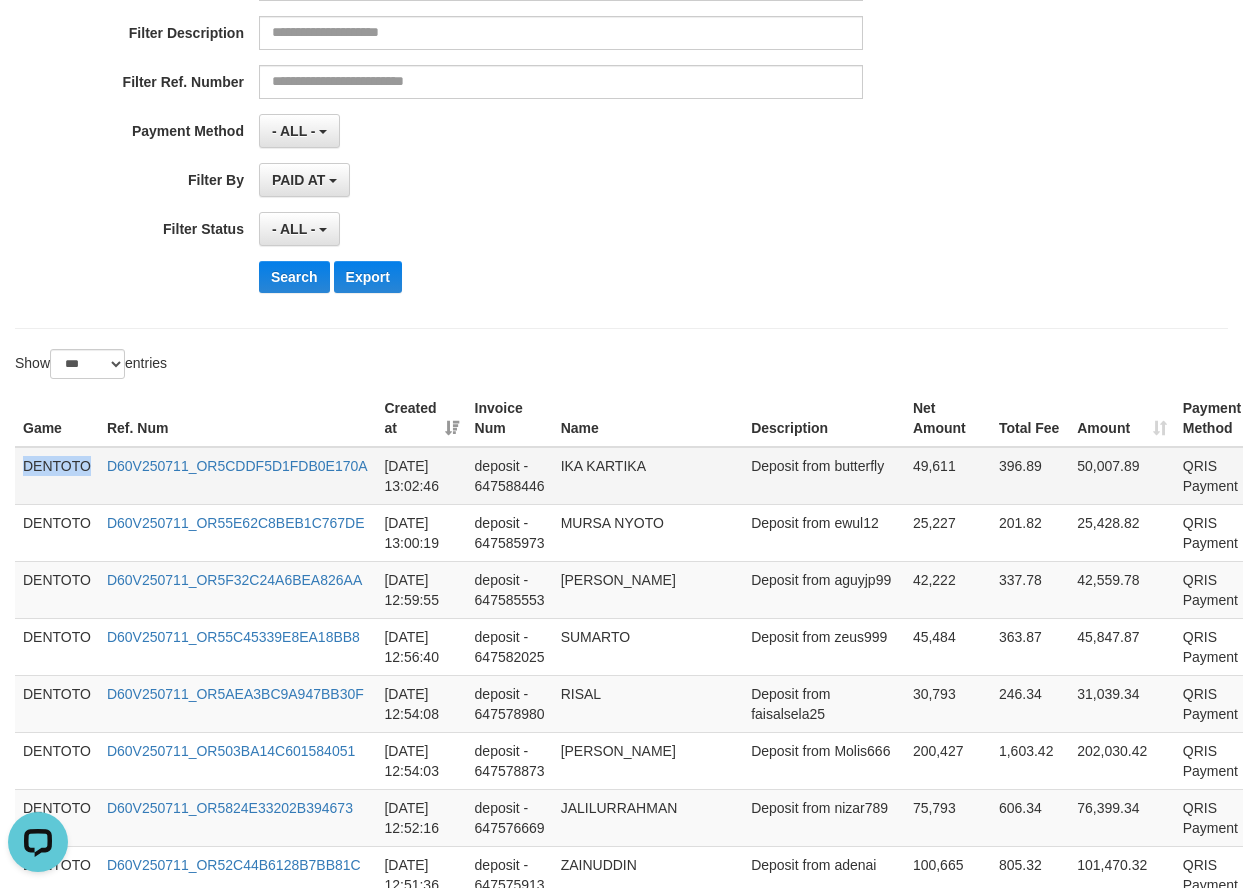 click on "DENTOTO" at bounding box center [57, 476] 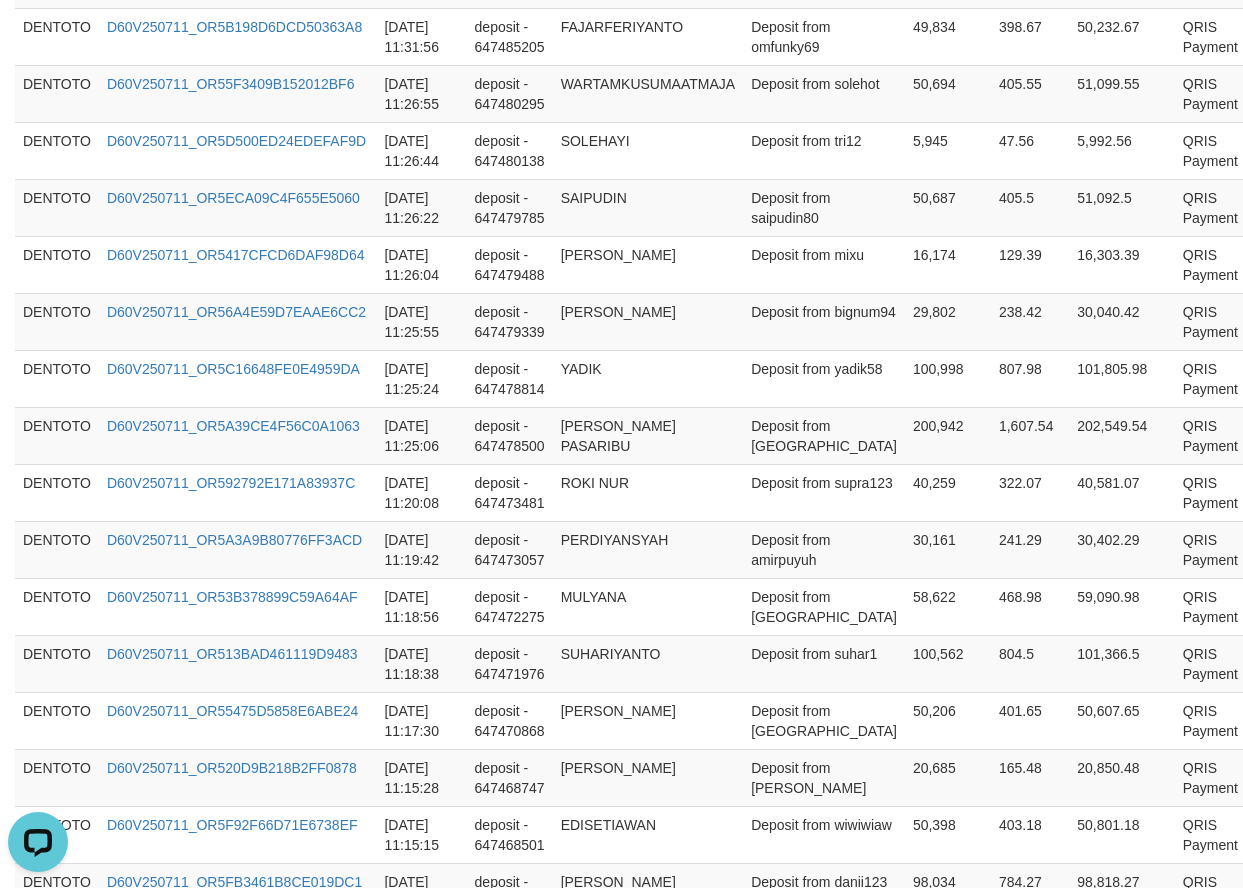 scroll, scrollTop: 5809, scrollLeft: 0, axis: vertical 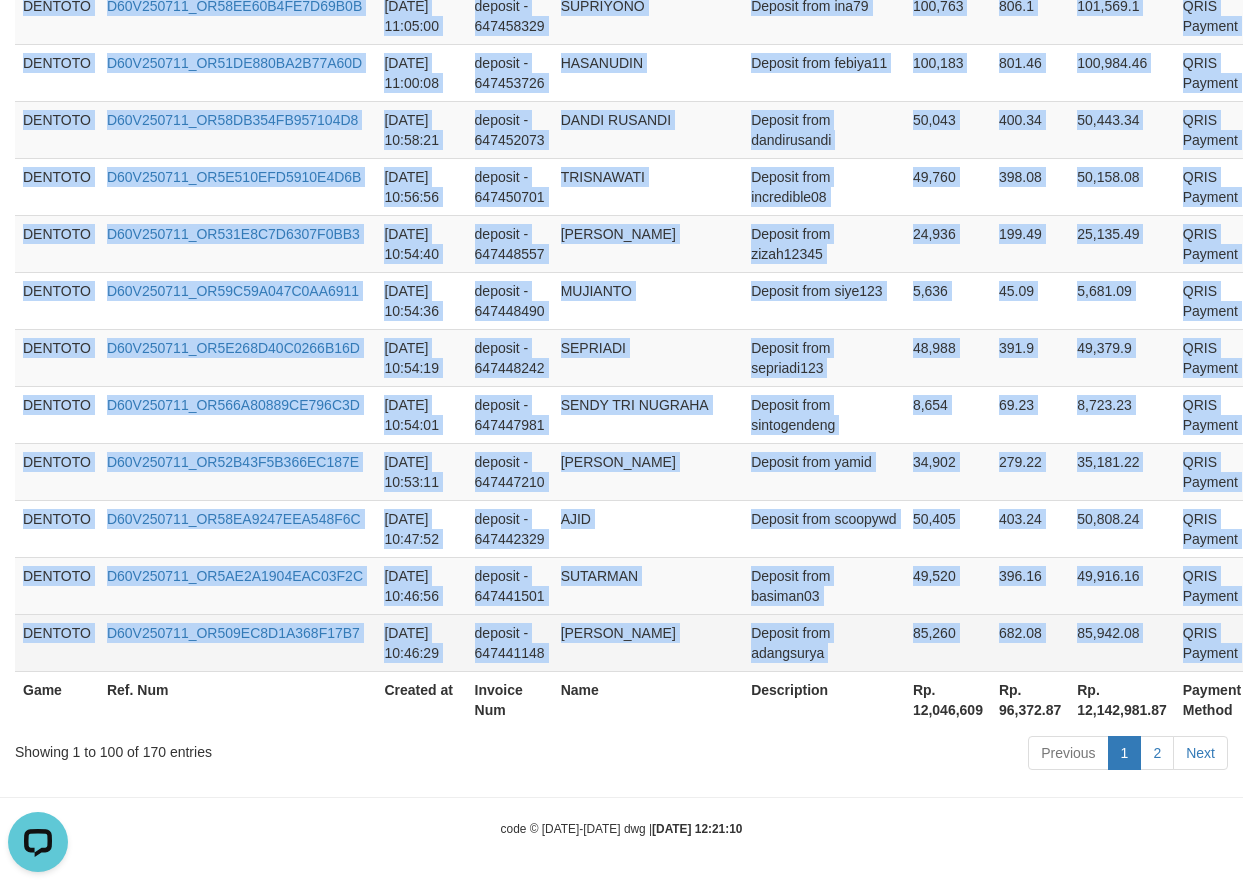 click on "P" at bounding box center (1267, 634) 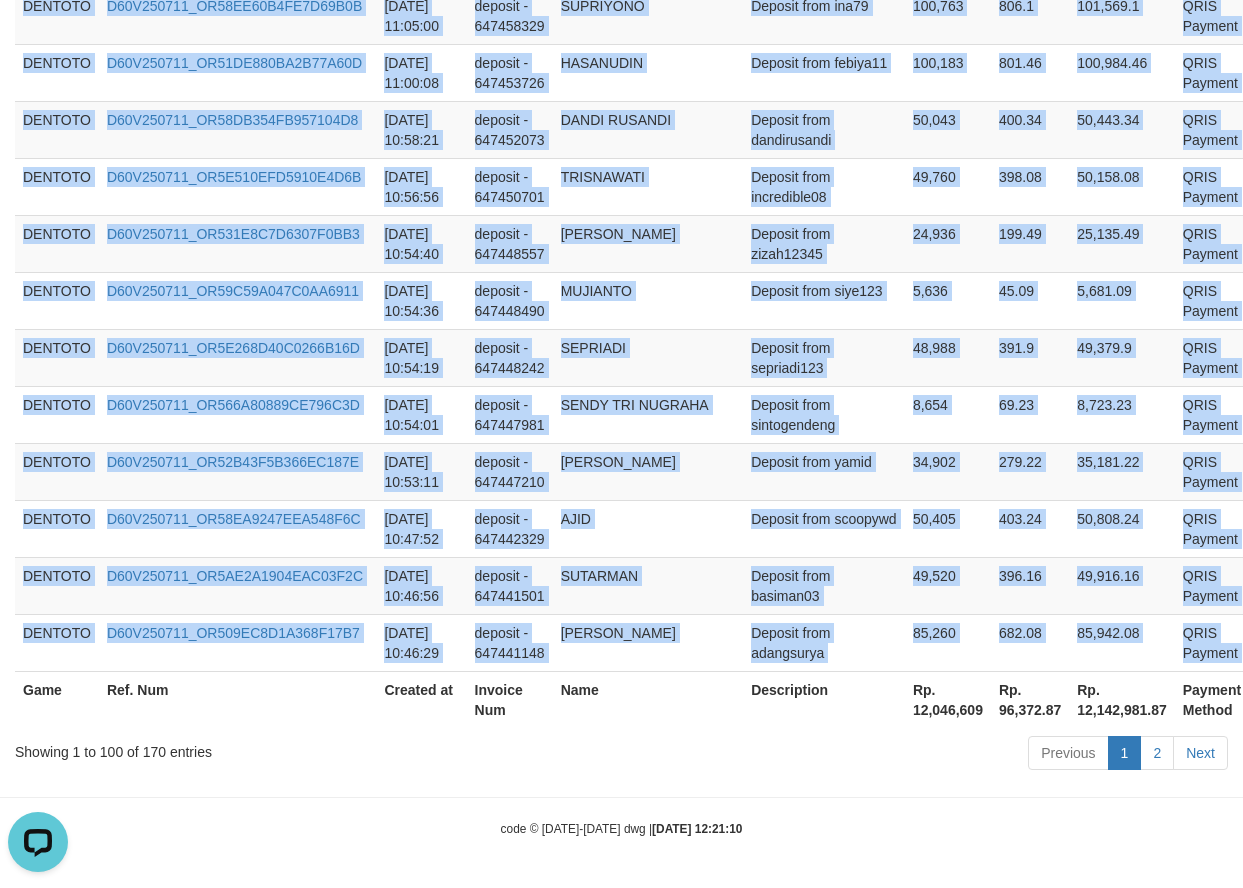 copy on "DENTOTO D60V250711_OR5CDDF5D1FDB0E170A 2025-07-11 13:02:46 deposit - 647588446 IKA KARTIKA Deposit from butterfly 49,611 396.89 50,007.89 QRIS Payment P   DENTOTO D60V250711_OR55E62C8BEB1C767DE 2025-07-11 13:00:19 deposit - 647585973 MURSA NYOTO Deposit from ewul12 25,227 201.82 25,428.82 QRIS Payment P   DENTOTO D60V250711_OR5F32C24A6BEA826AA 2025-07-11 12:59:55 deposit - 647585553 AGUY GUNAWAN Deposit from aguyjp99 42,222 337.78 42,559.78 QRIS Payment P   DENTOTO D60V250711_OR55C45339E8EA18BB8 2025-07-11 12:56:40 deposit - 647582025 SUMARTO Deposit from zeus999 45,484 363.87 45,847.87 QRIS Payment P   DENTOTO D60V250711_OR5AEA3BC9A947BB30F 2025-07-11 12:54:08 deposit - 647578980 RISAL Deposit from faisalsela25 30,793 246.34 31,039.34 QRIS Payment P   DENTOTO D60V250711_OR503BA14C601584051 2025-07-11 12:54:03 deposit - 647578873 IVAN OKTAVIANA Deposit from Molis666 200,427 1,603.42 202,030.42 QRIS Payment P   DENTOTO D60V250711_OR5824E33202B394673 2025-07-11 12:52:16 deposit - 647576669 JALILURRAHMAN Depo..." 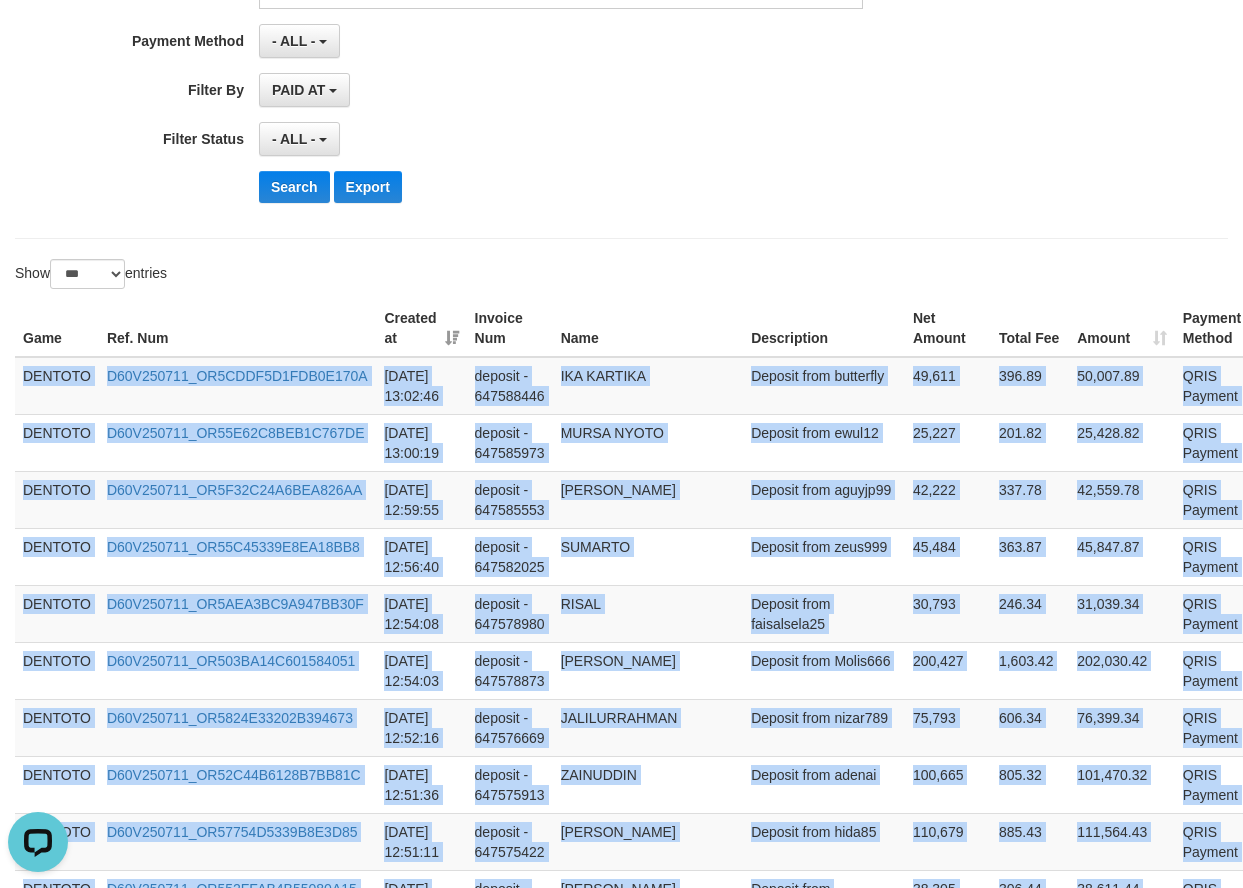 scroll, scrollTop: 0, scrollLeft: 0, axis: both 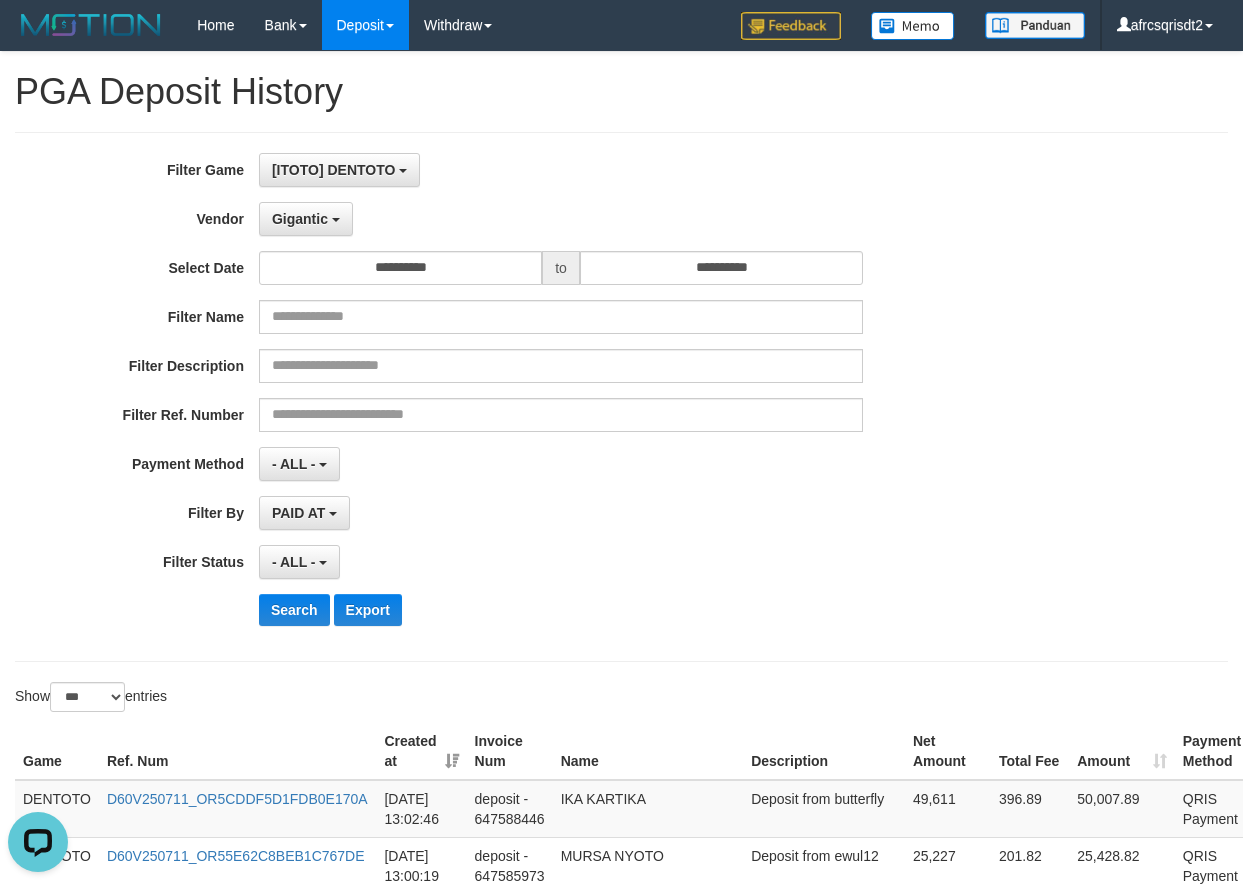 click on "**********" at bounding box center [518, 170] 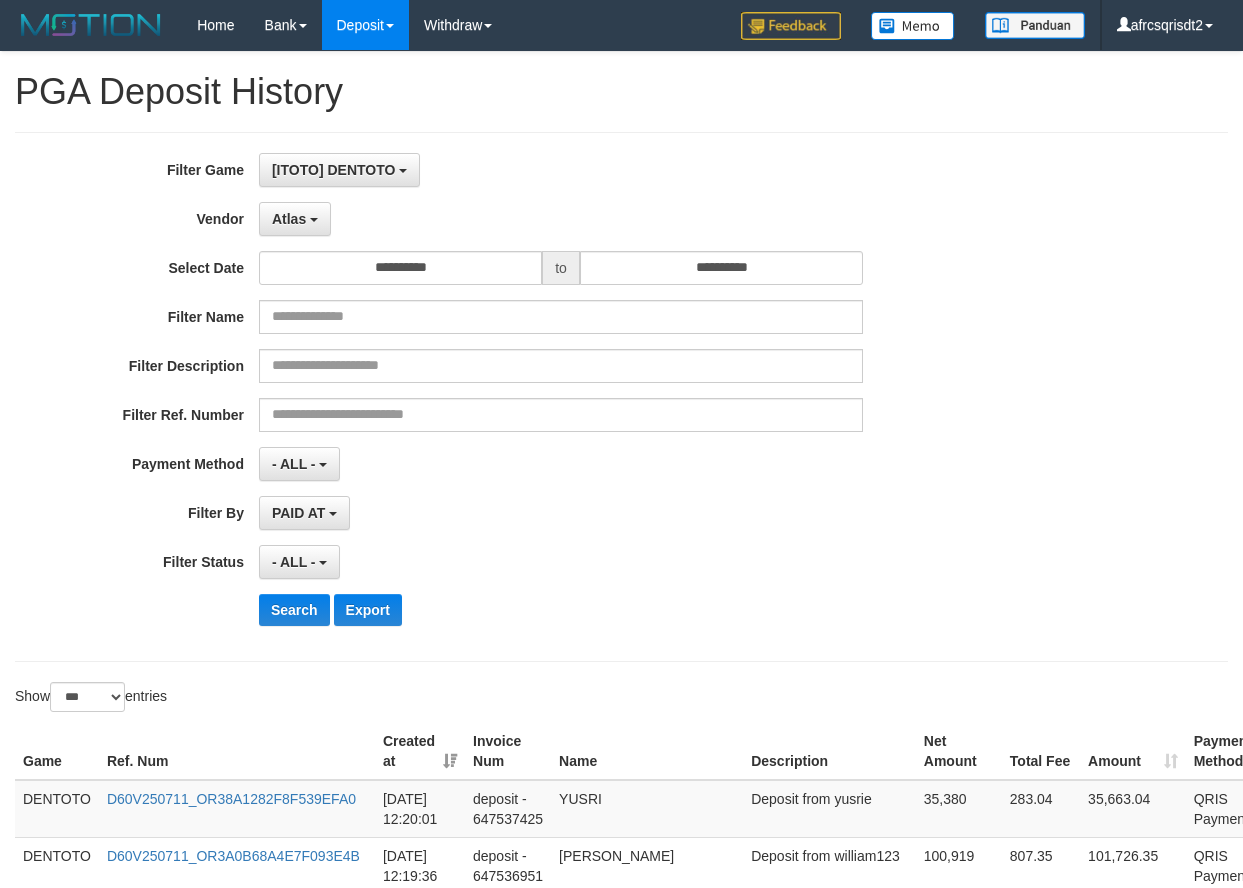 select on "**********" 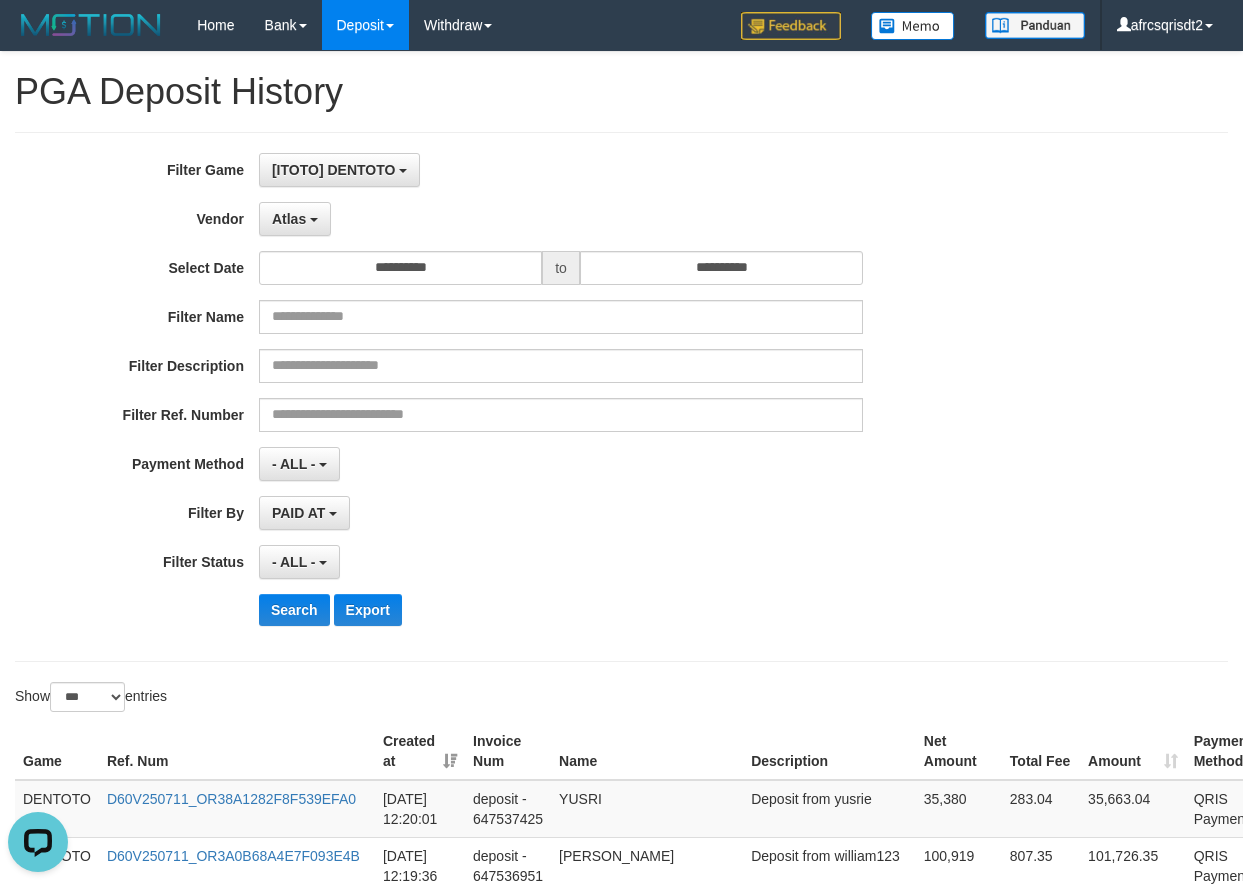 scroll, scrollTop: 0, scrollLeft: 0, axis: both 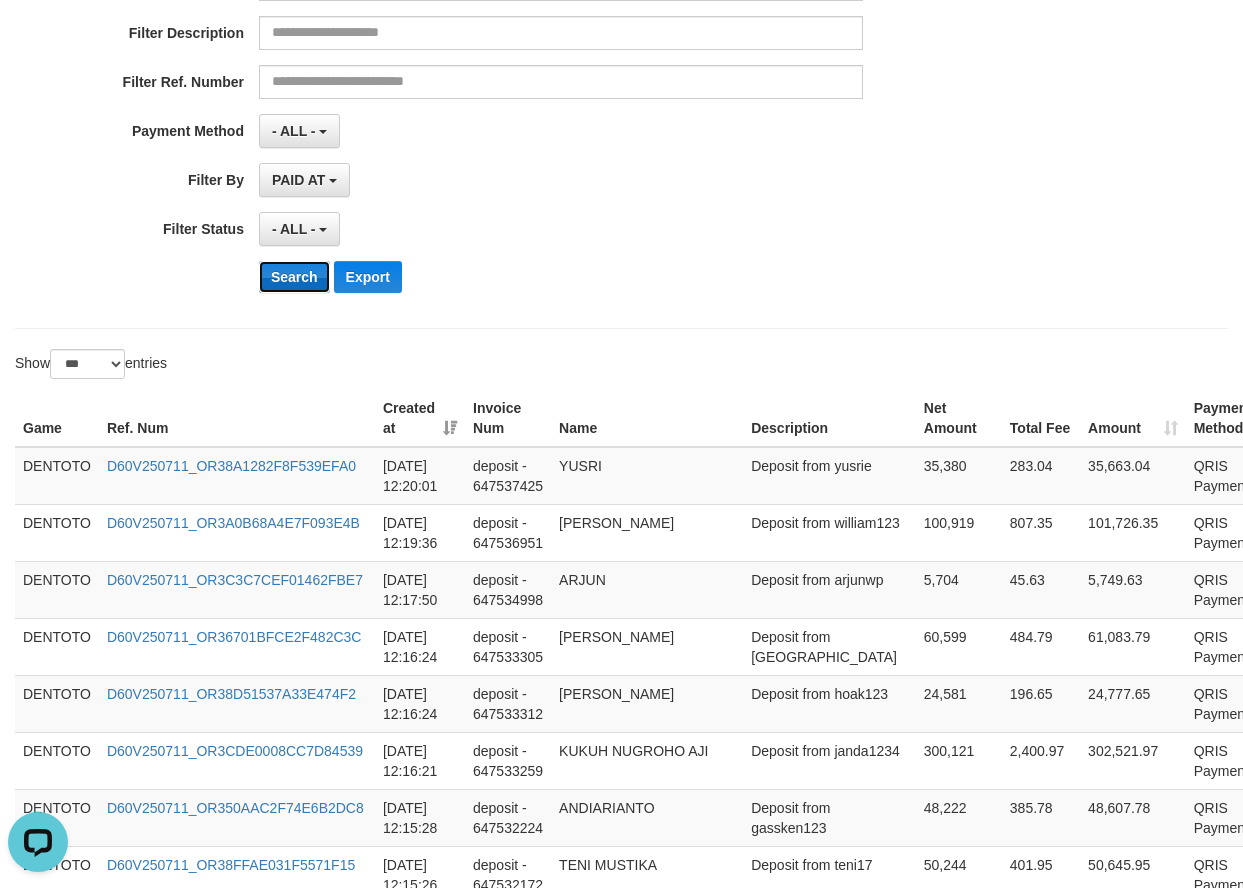 click on "Search" at bounding box center (294, 277) 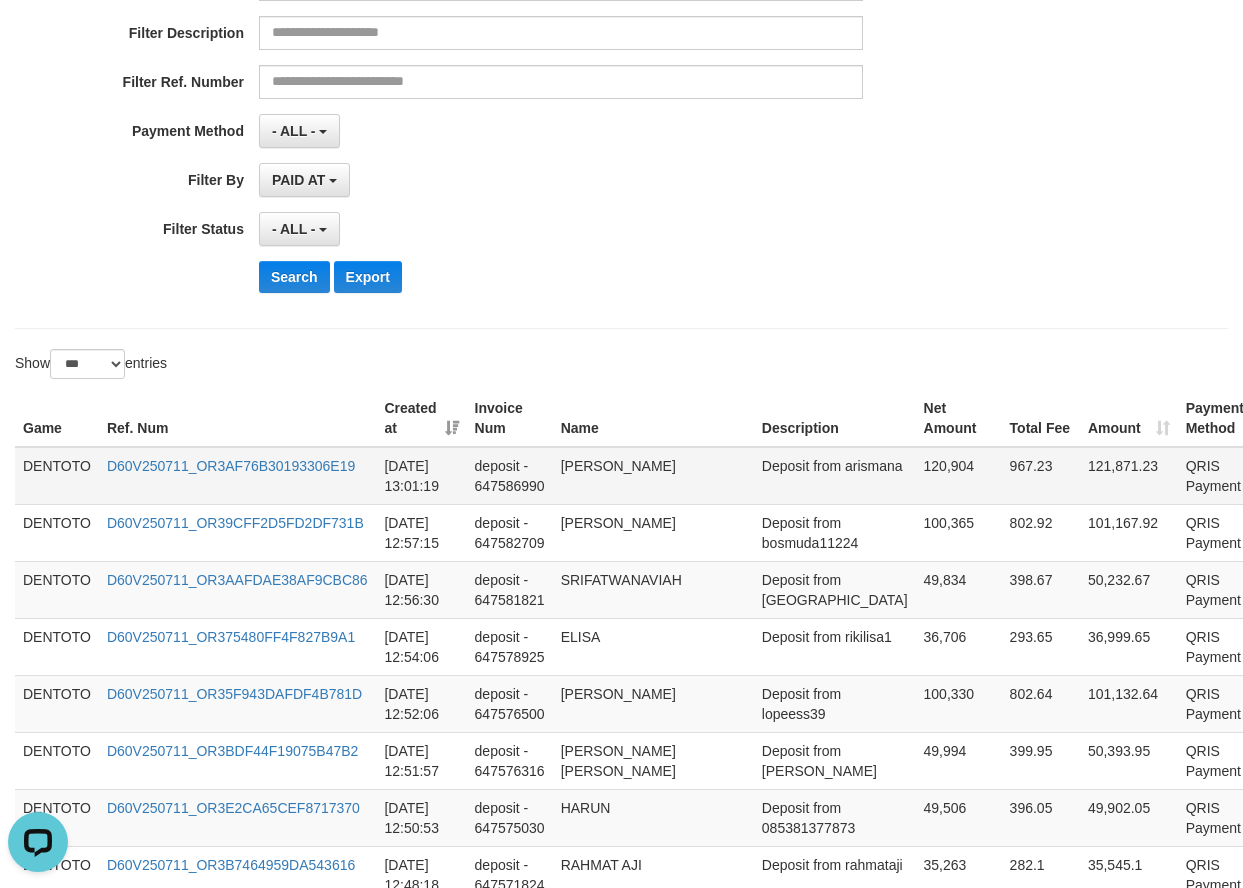 click on "DENTOTO" at bounding box center (57, 476) 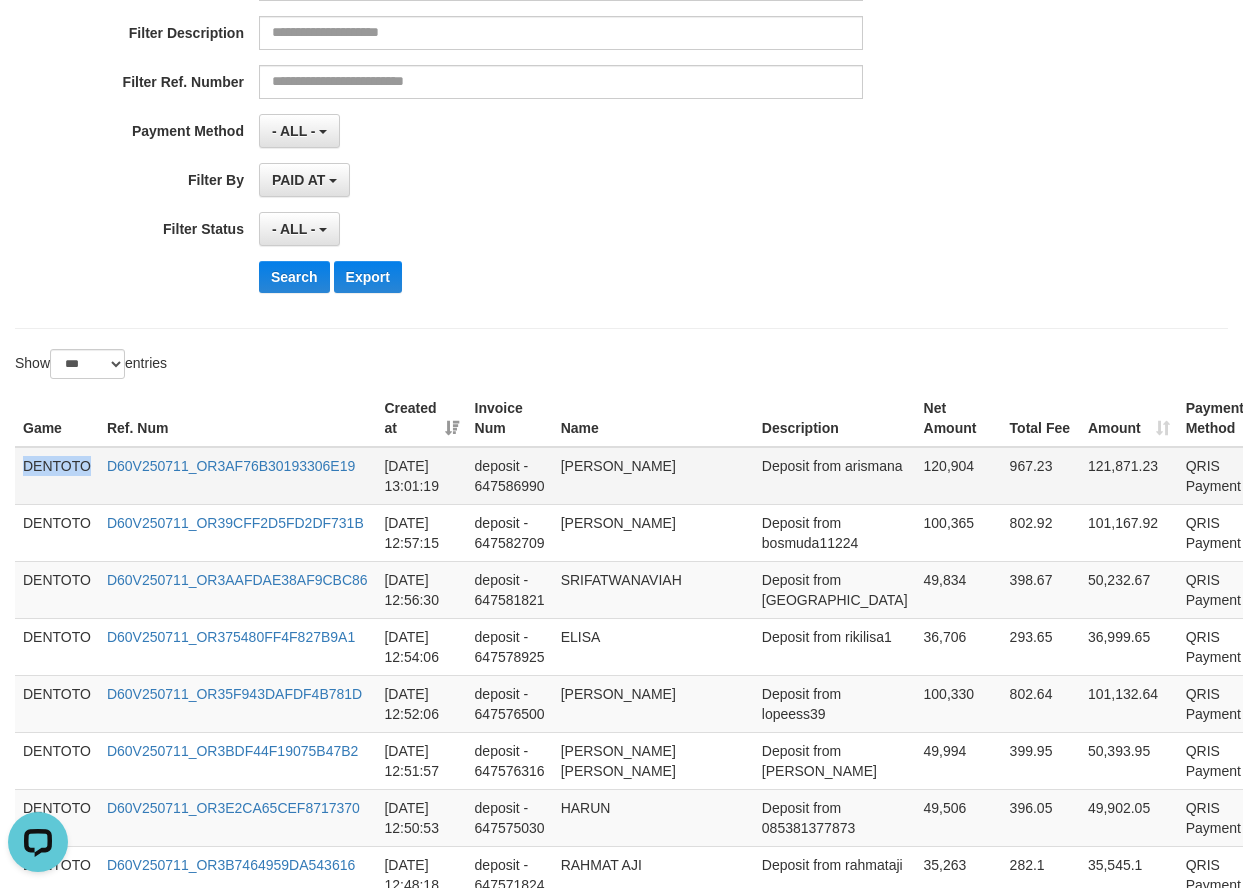 click on "DENTOTO" at bounding box center (57, 476) 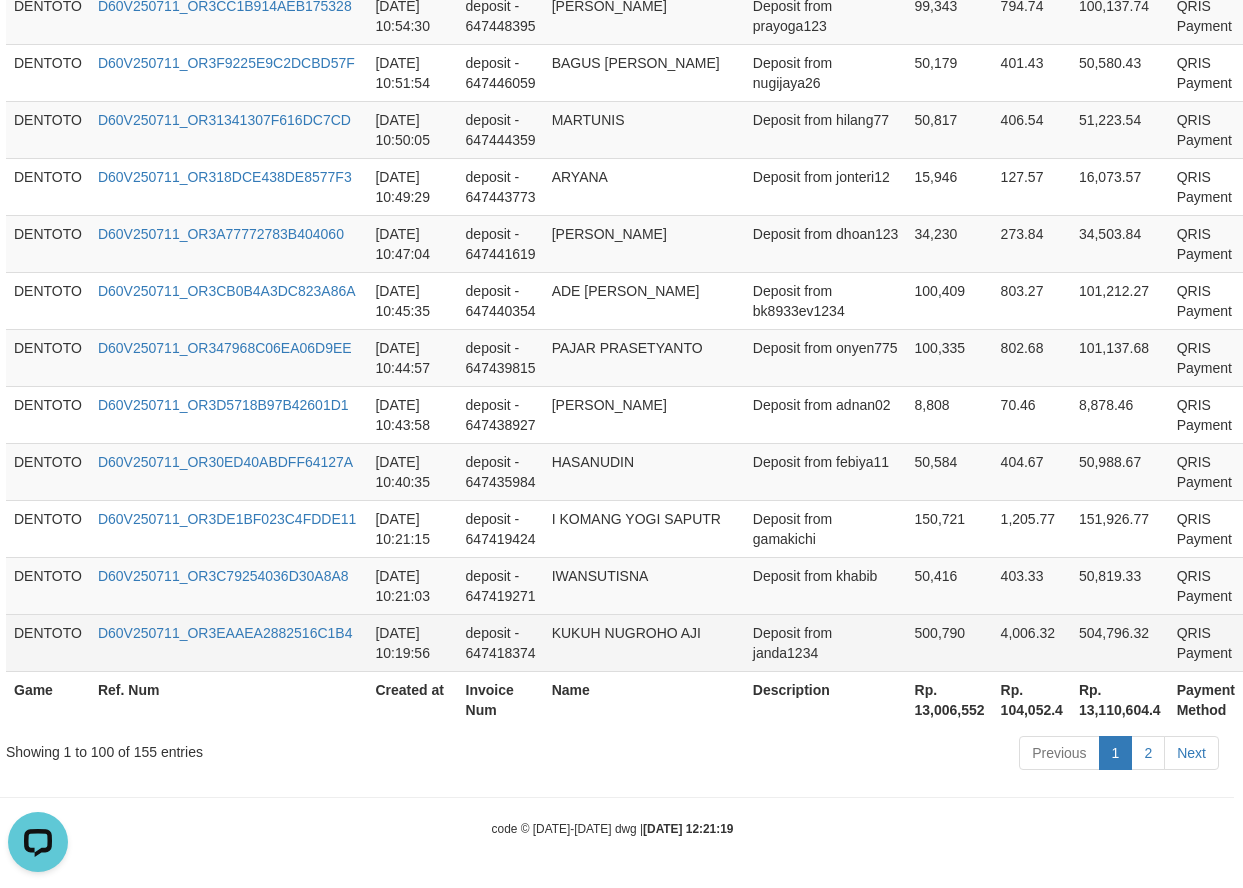 scroll, scrollTop: 5809, scrollLeft: 16, axis: both 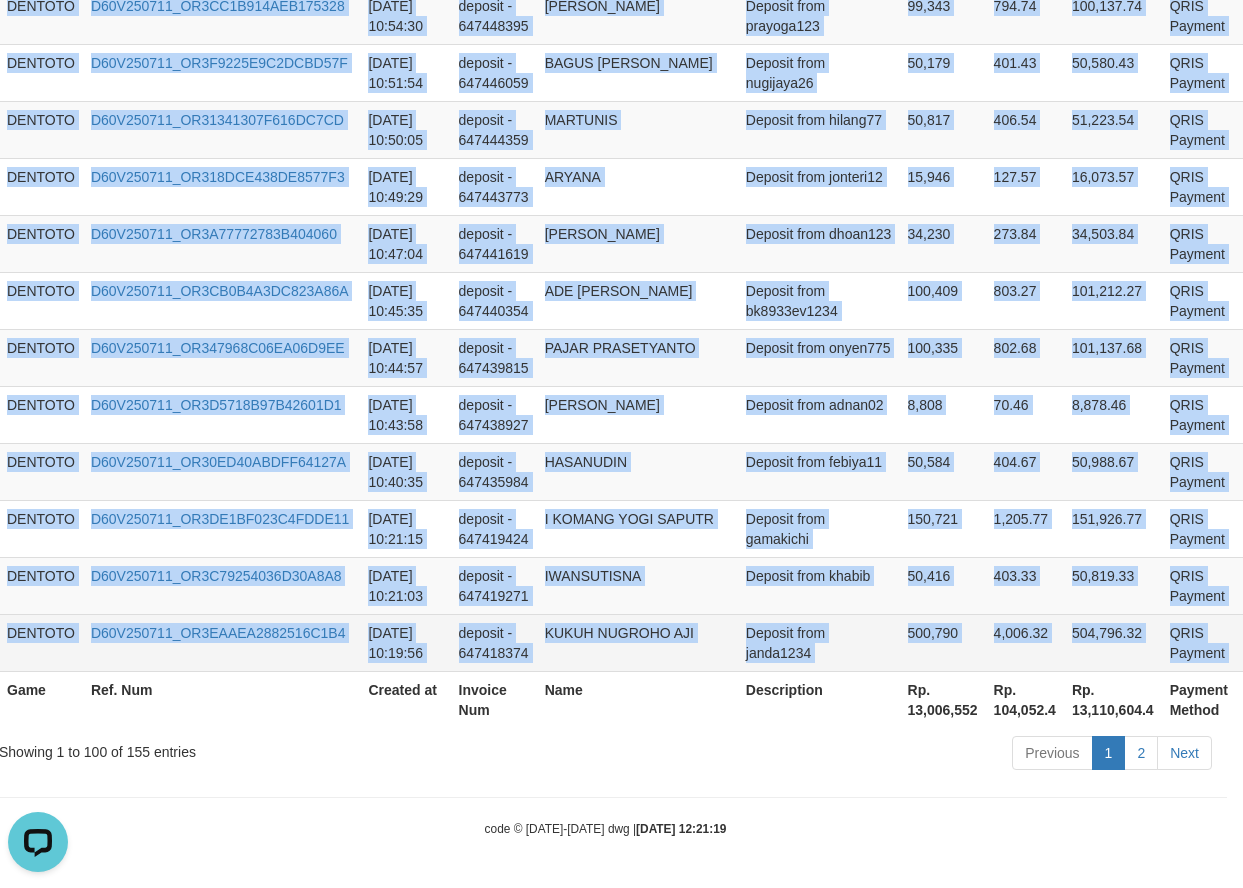 click on "P" at bounding box center [1265, 642] 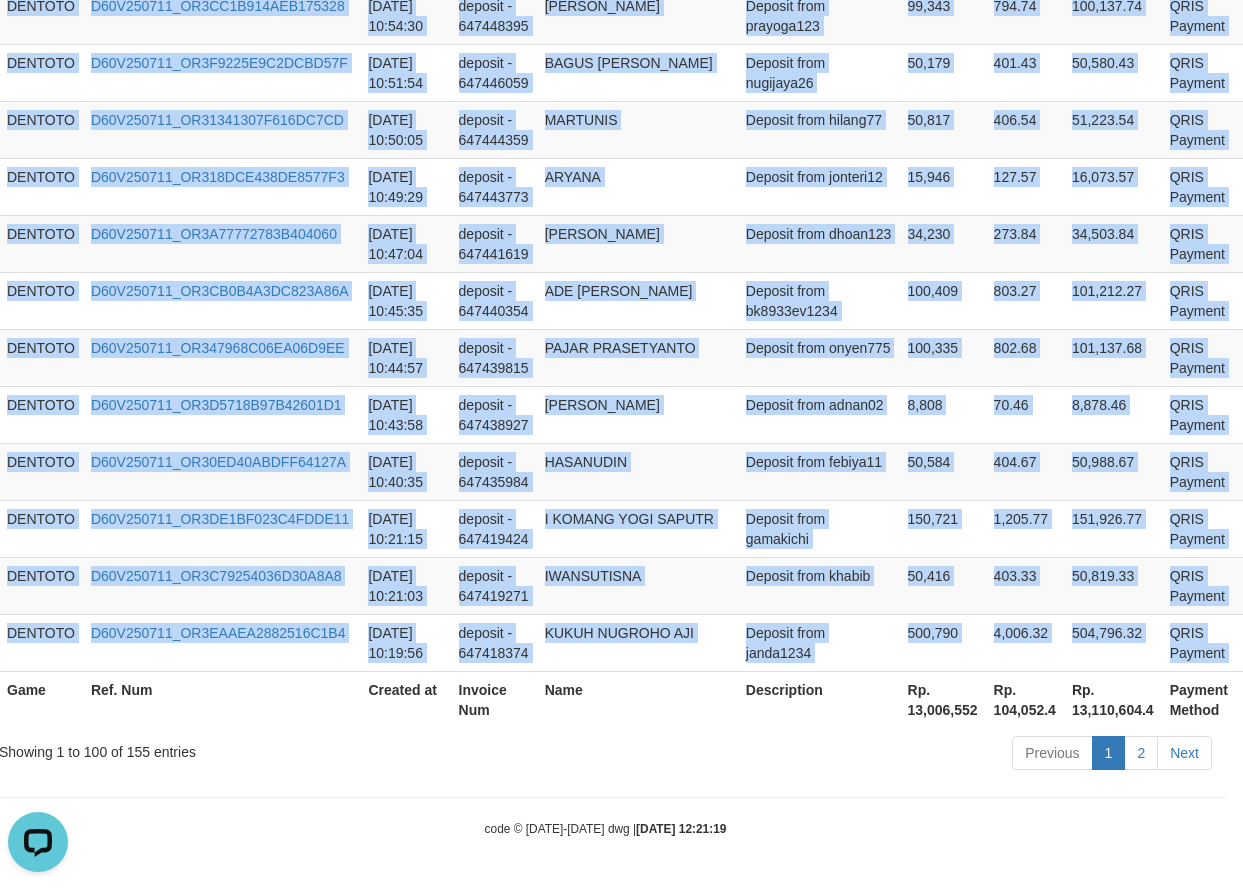 copy on "DENTOTO D60V250711_OR3AF76B30193306E19 2025-07-11 13:01:19 deposit - 647586990 HENDRI KUSWANDI Deposit from arismana 120,904 967.23 121,871.23 QRIS Payment P   DENTOTO D60V250711_OR39CFF2D5FD2DF731B 2025-07-11 12:57:15 deposit - 647582709 PANDU ALHAKIM Deposit from bosmuda11224 100,365 802.92 101,167.92 QRIS Payment P   DENTOTO D60V250711_OR3AAFDAE38AF9CBC86 2025-07-11 12:56:30 deposit - 647581821 SRIFATWANAVIAH Deposit from ayura 49,834 398.67 50,232.67 QRIS Payment P   DENTOTO D60V250711_OR375480FF4F827B9A1 2025-07-11 12:54:06 deposit - 647578925 ELISA Deposit from rikilisa1 36,706 293.65 36,999.65 QRIS Payment P   DENTOTO D60V250711_OR35F943DAFDF4B781D 2025-07-11 12:52:06 deposit - 647576500 BADIHUL HAKHIM Deposit from lopeess39 100,330 802.64 101,132.64 QRIS Payment P   DENTOTO D60V250711_OR3BDF44F19075B47B2 2025-07-11 12:51:57 deposit - 647576316 LORENSO JONES CANG Deposit from lorenso 49,994 399.95 50,393.95 QRIS Payment P   DENTOTO D60V250711_OR3E2CA65CEF8717370 2025-07-11 12:50:53 deposit - 6475750..." 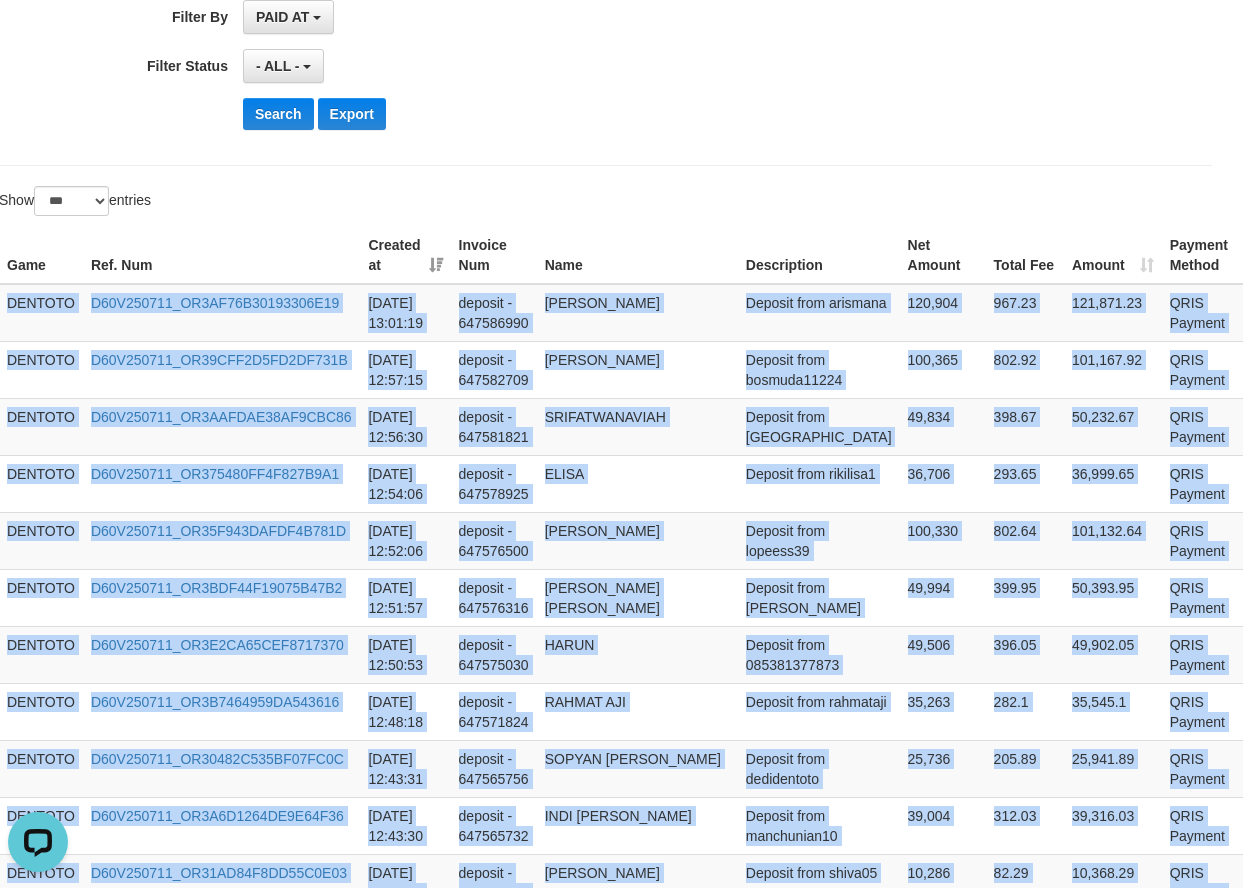 scroll, scrollTop: 0, scrollLeft: 16, axis: horizontal 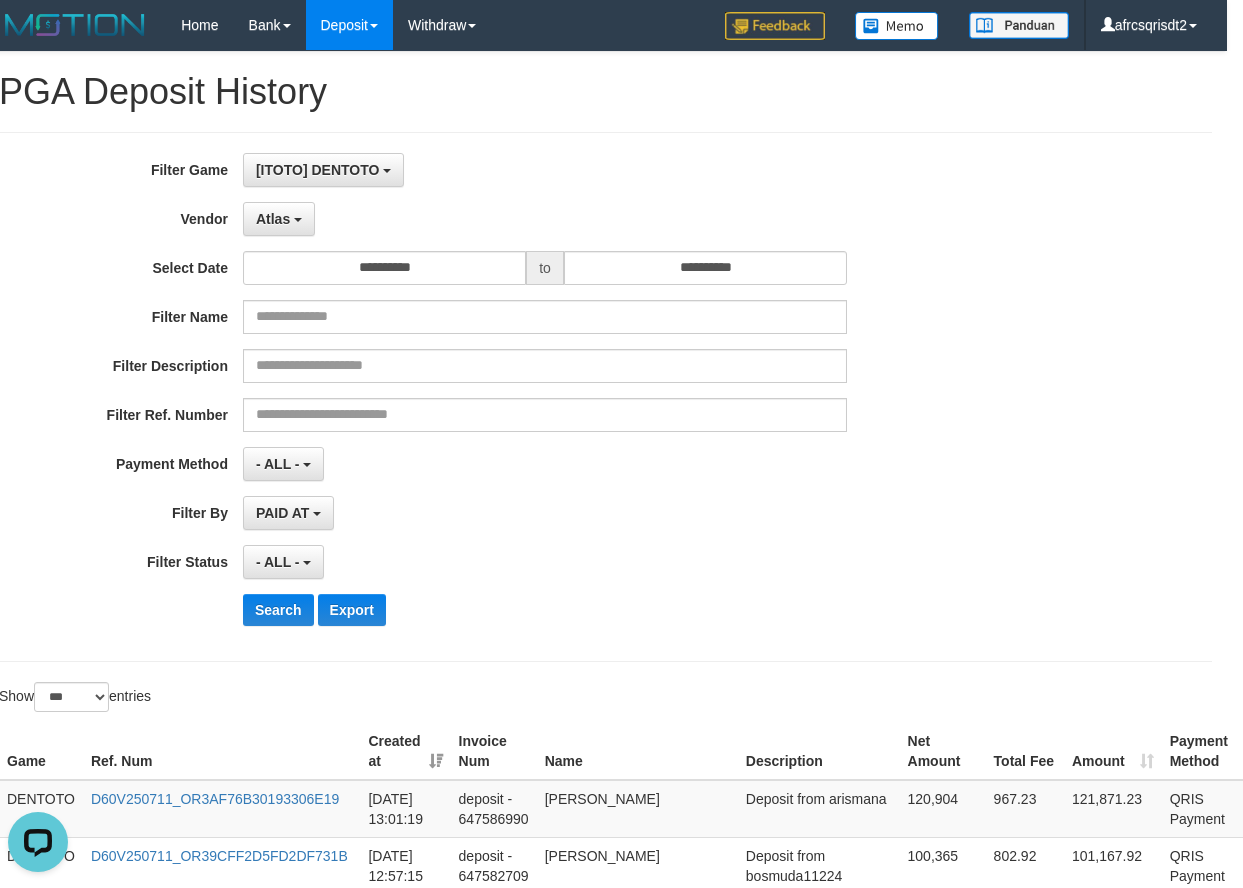 drag, startPoint x: 1019, startPoint y: 178, endPoint x: 826, endPoint y: 56, distance: 228.32652 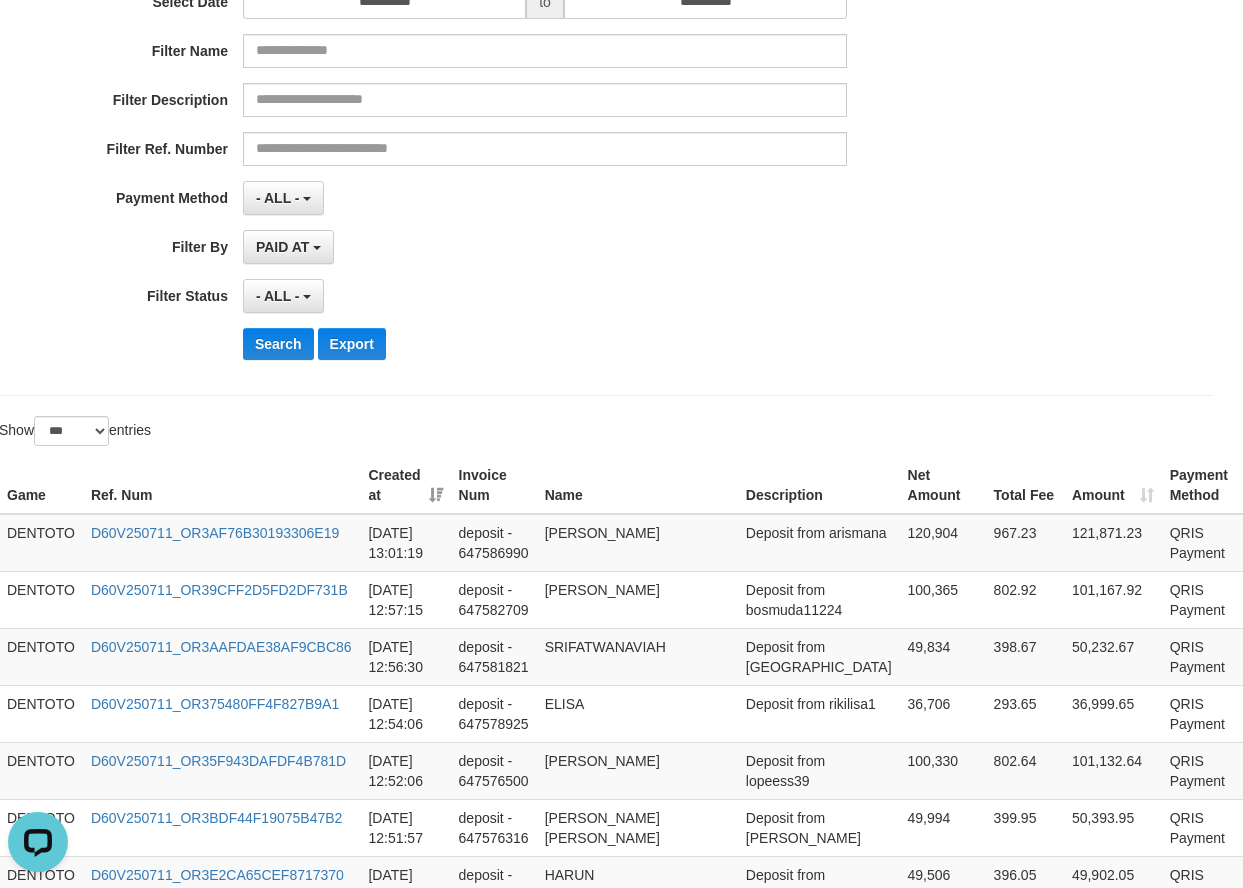 scroll, scrollTop: 333, scrollLeft: 16, axis: both 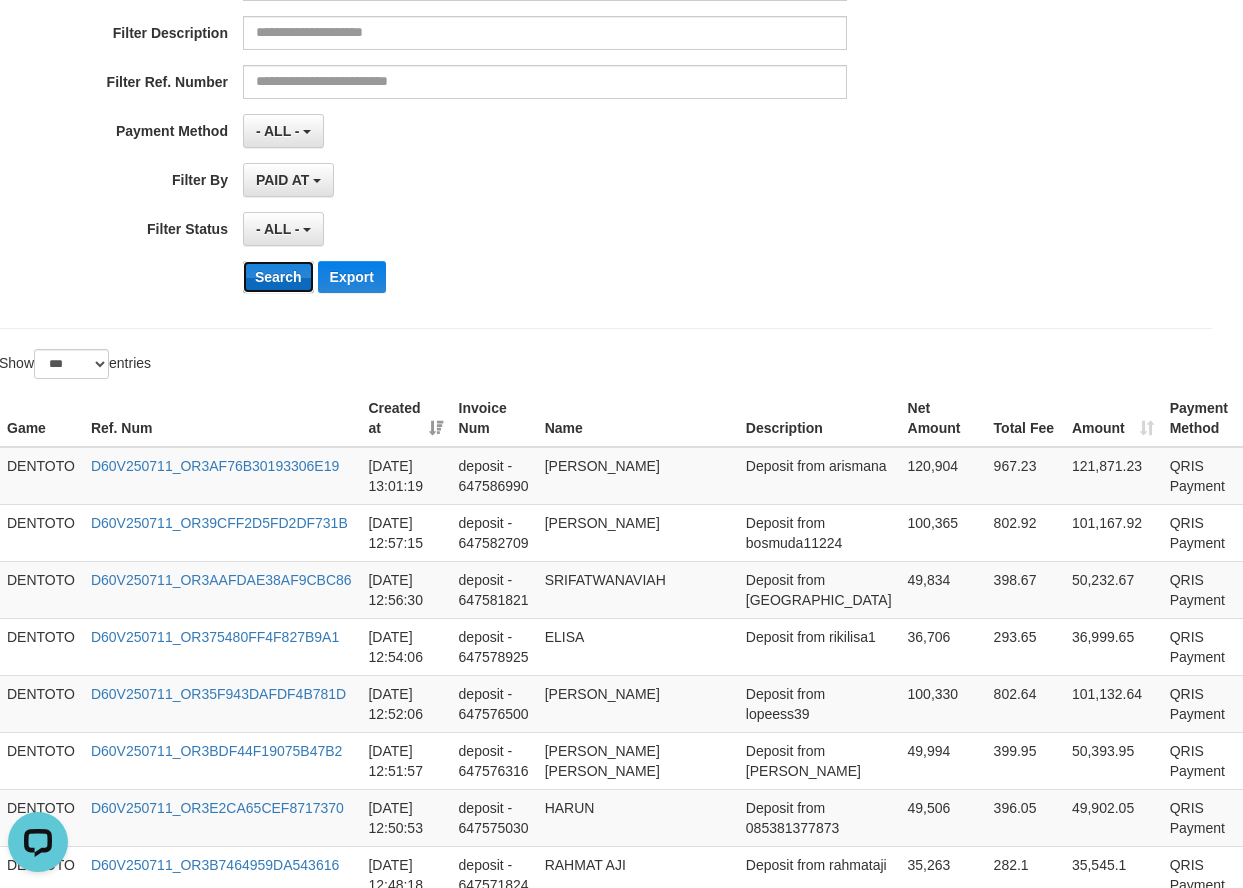 click on "Search" at bounding box center (278, 277) 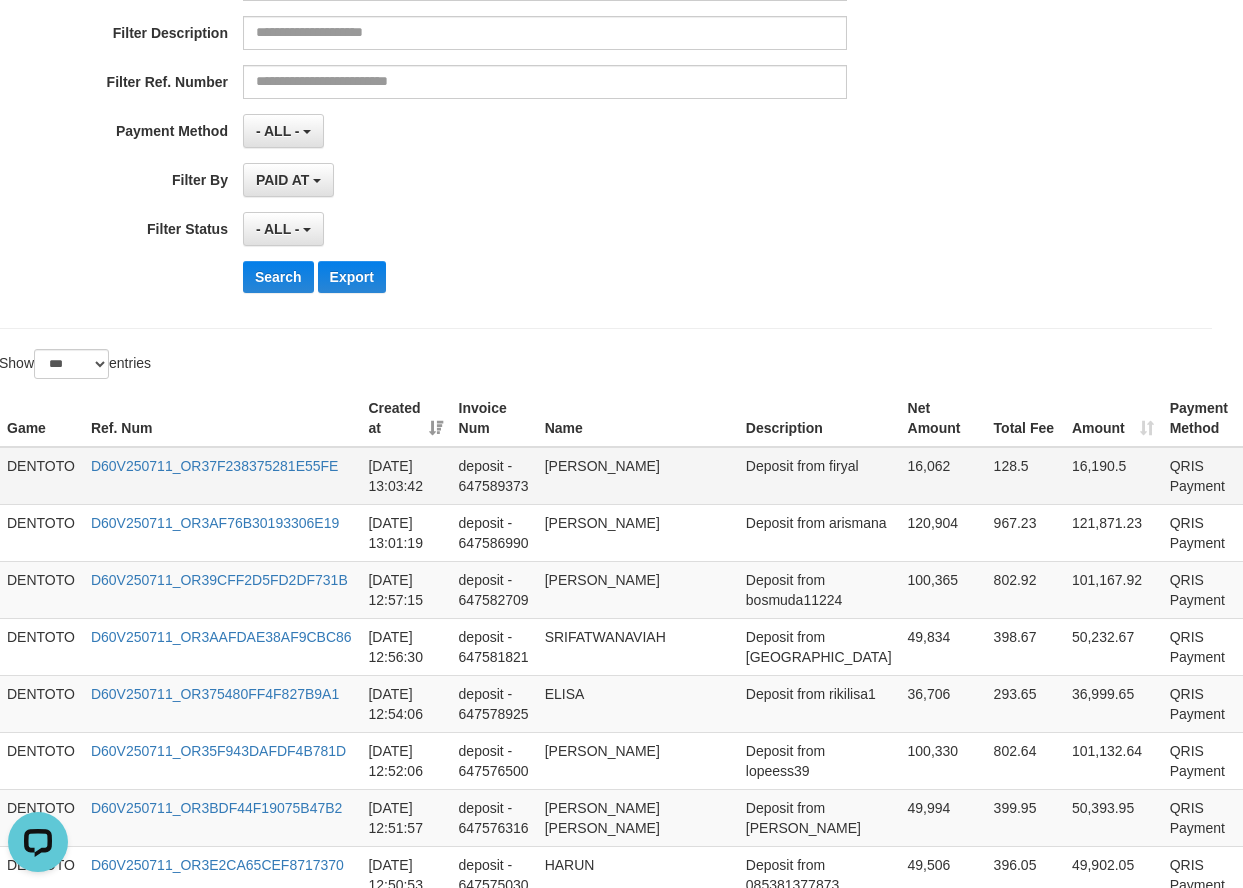 click on "DENTOTO" at bounding box center (41, 476) 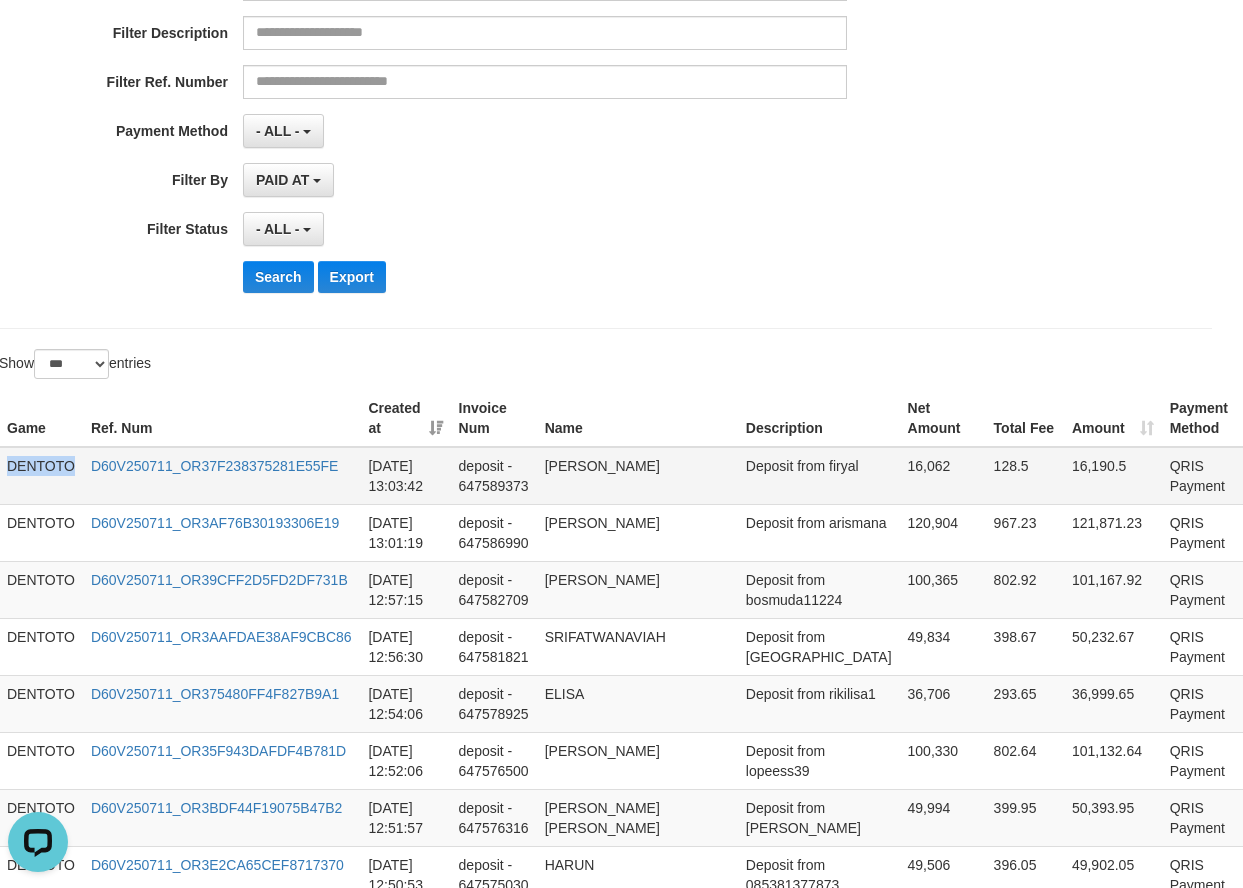 click on "DENTOTO" at bounding box center [41, 476] 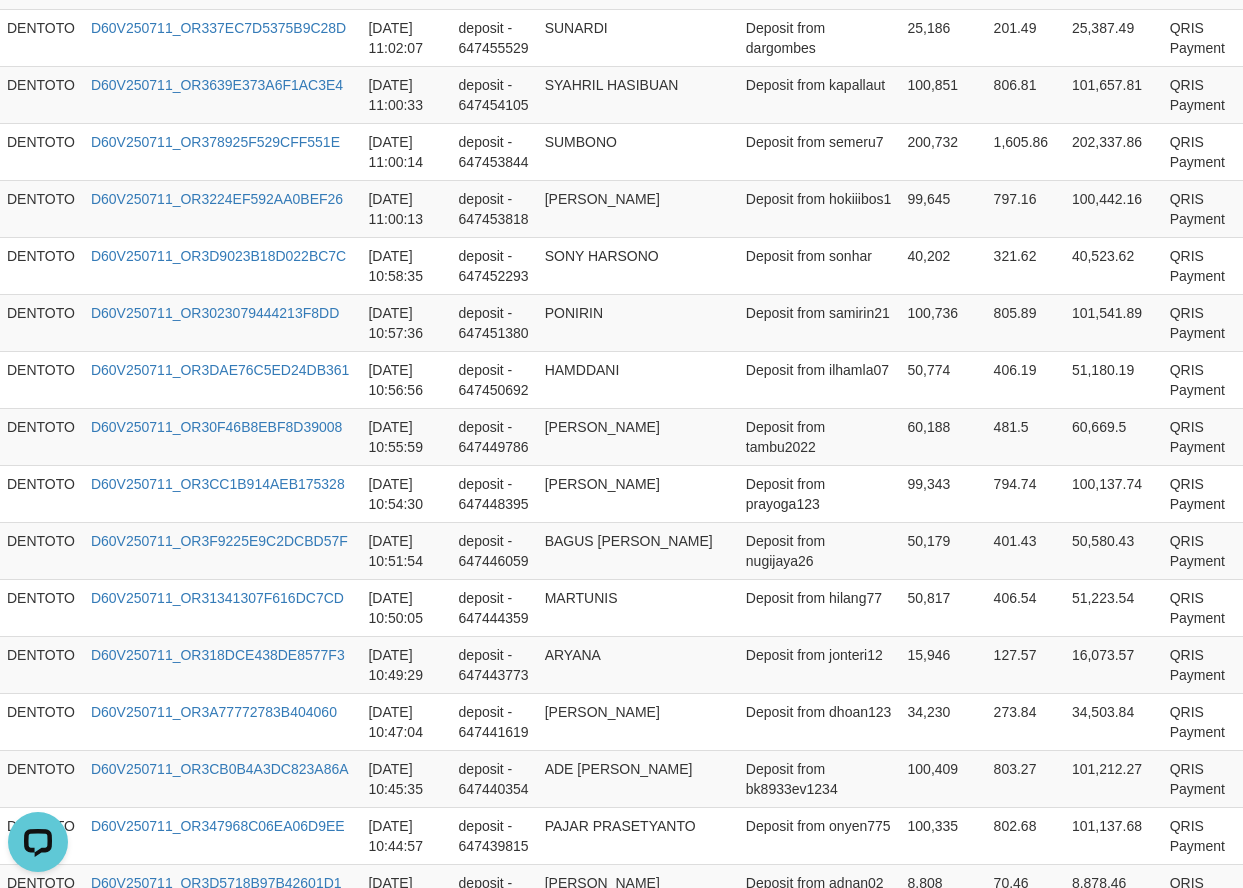 scroll, scrollTop: 5809, scrollLeft: 16, axis: both 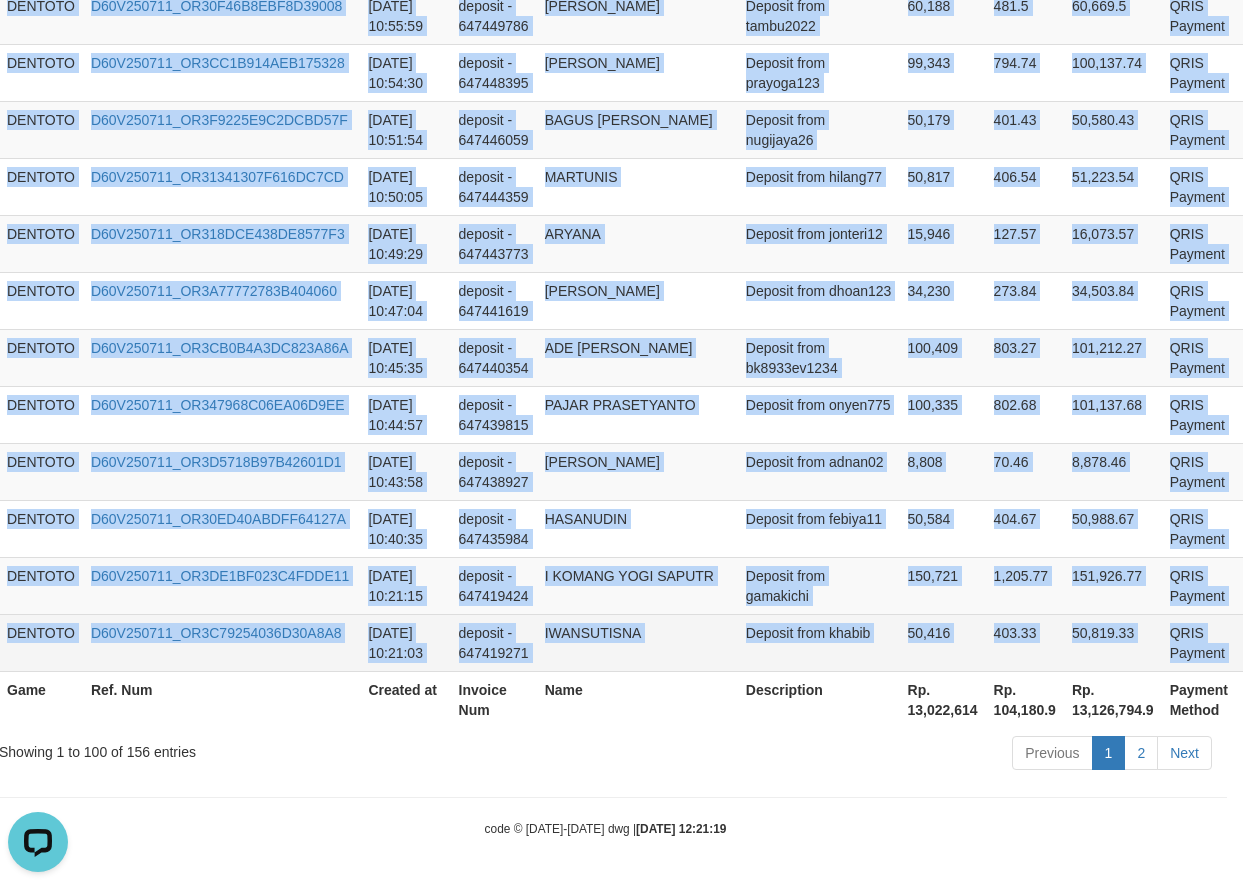 click on "P" at bounding box center (1265, 642) 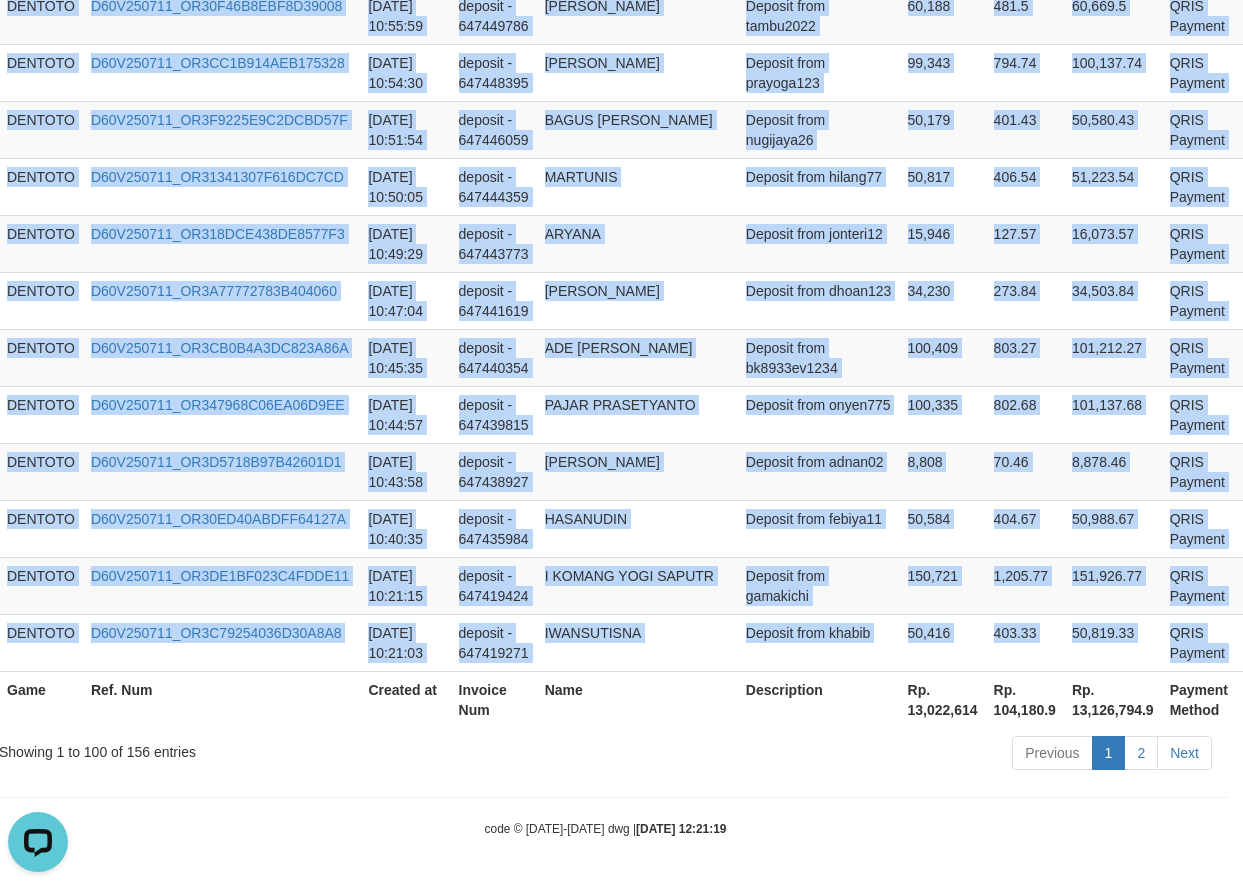 copy on "DENTOTO D60V250711_OR37F238375281E55FE 2025-07-11 13:03:42 deposit - 647589373 NURYAWATI Deposit from firyal 16,062 128.5 16,190.5 QRIS Payment P   DENTOTO D60V250711_OR3AF76B30193306E19 2025-07-11 13:01:19 deposit - 647586990 HENDRI KUSWANDI Deposit from arismana 120,904 967.23 121,871.23 QRIS Payment P   DENTOTO D60V250711_OR39CFF2D5FD2DF731B 2025-07-11 12:57:15 deposit - 647582709 PANDU ALHAKIM Deposit from bosmuda11224 100,365 802.92 101,167.92 QRIS Payment P   DENTOTO D60V250711_OR3AAFDAE38AF9CBC86 2025-07-11 12:56:30 deposit - 647581821 SRIFATWANAVIAH Deposit from ayura 49,834 398.67 50,232.67 QRIS Payment P   DENTOTO D60V250711_OR375480FF4F827B9A1 2025-07-11 12:54:06 deposit - 647578925 ELISA Deposit from rikilisa1 36,706 293.65 36,999.65 QRIS Payment P   DENTOTO D60V250711_OR35F943DAFDF4B781D 2025-07-11 12:52:06 deposit - 647576500 BADIHUL HAKHIM Deposit from lopeess39 100,330 802.64 101,132.64 QRIS Payment P   DENTOTO D60V250711_OR3BDF44F19075B47B2 2025-07-11 12:51:57 deposit - 647576316 LORENSO J..." 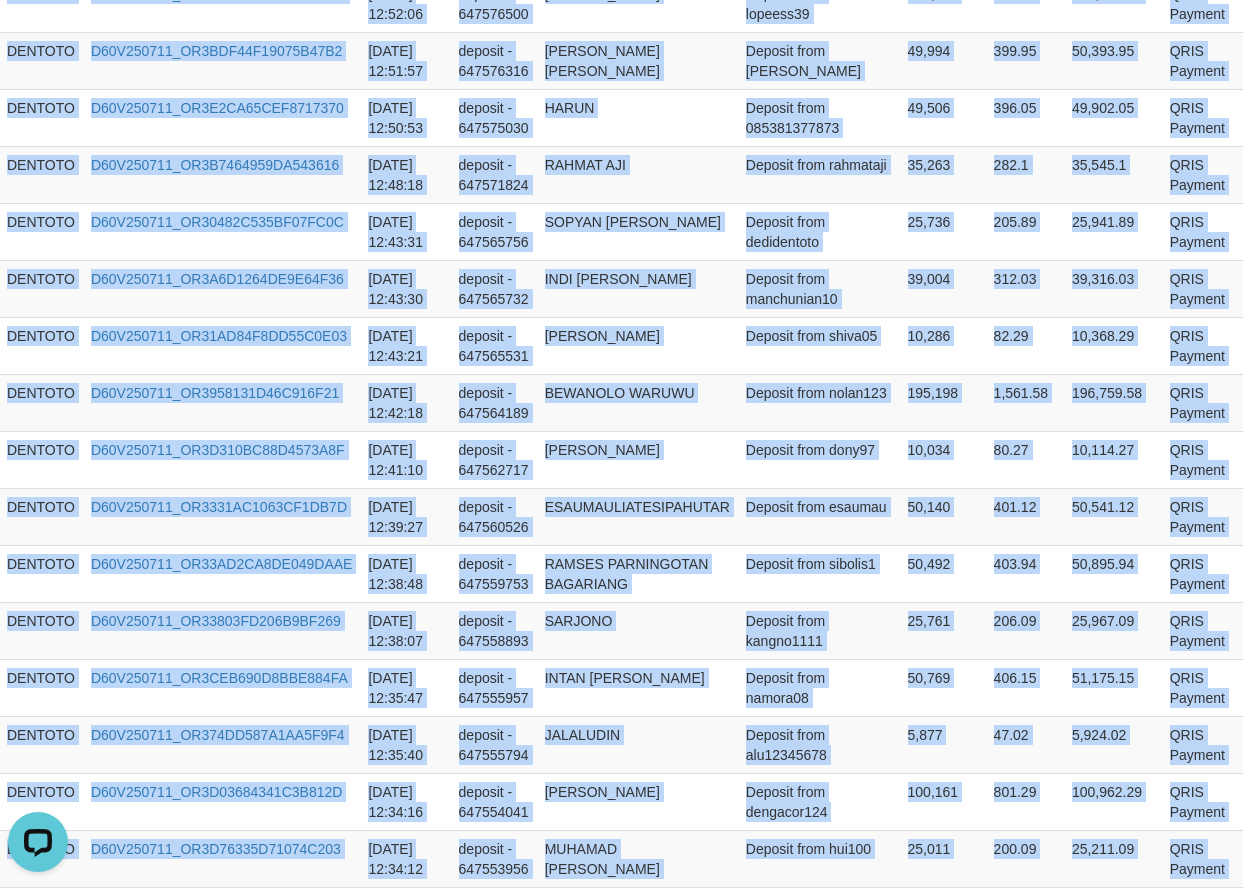 scroll, scrollTop: 0, scrollLeft: 16, axis: horizontal 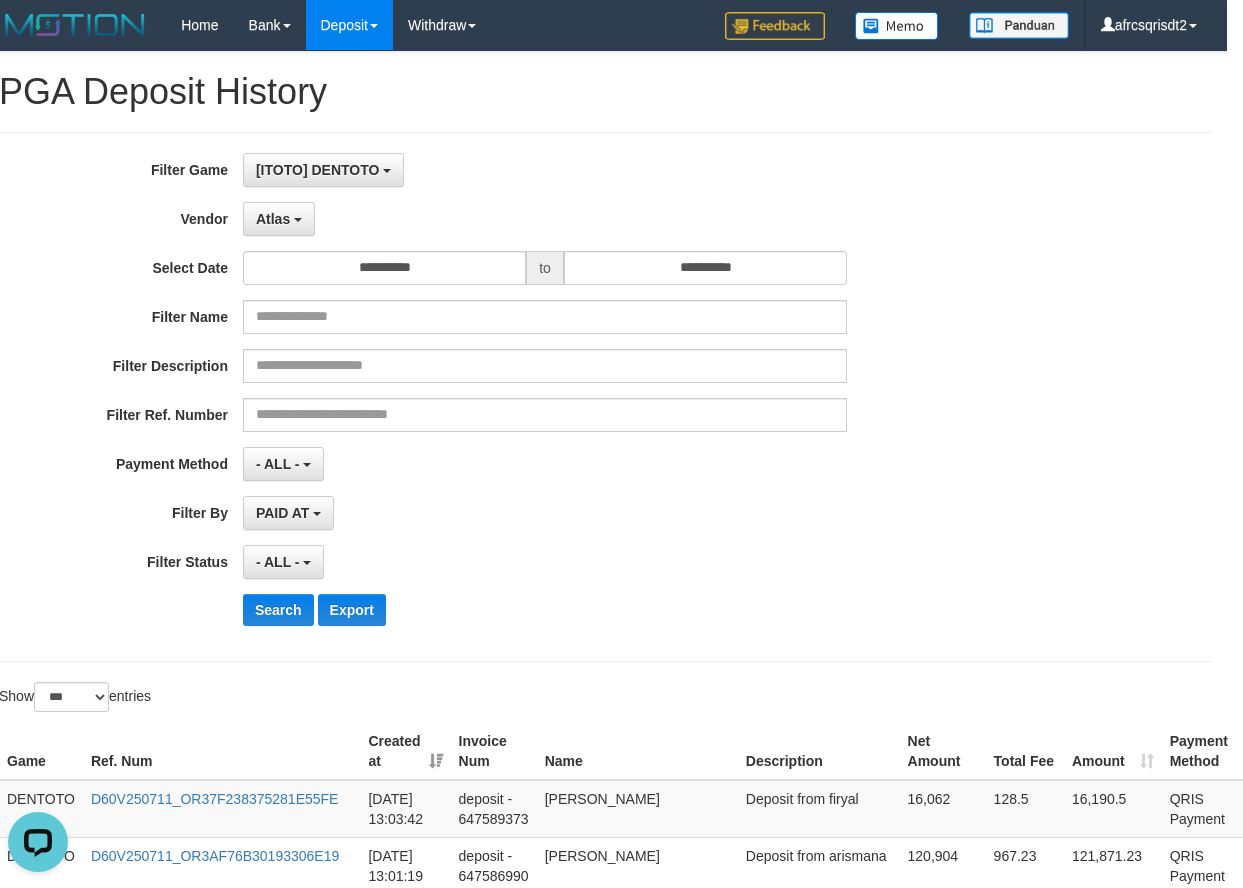 drag, startPoint x: 1075, startPoint y: 280, endPoint x: 1244, endPoint y: 286, distance: 169.10648 